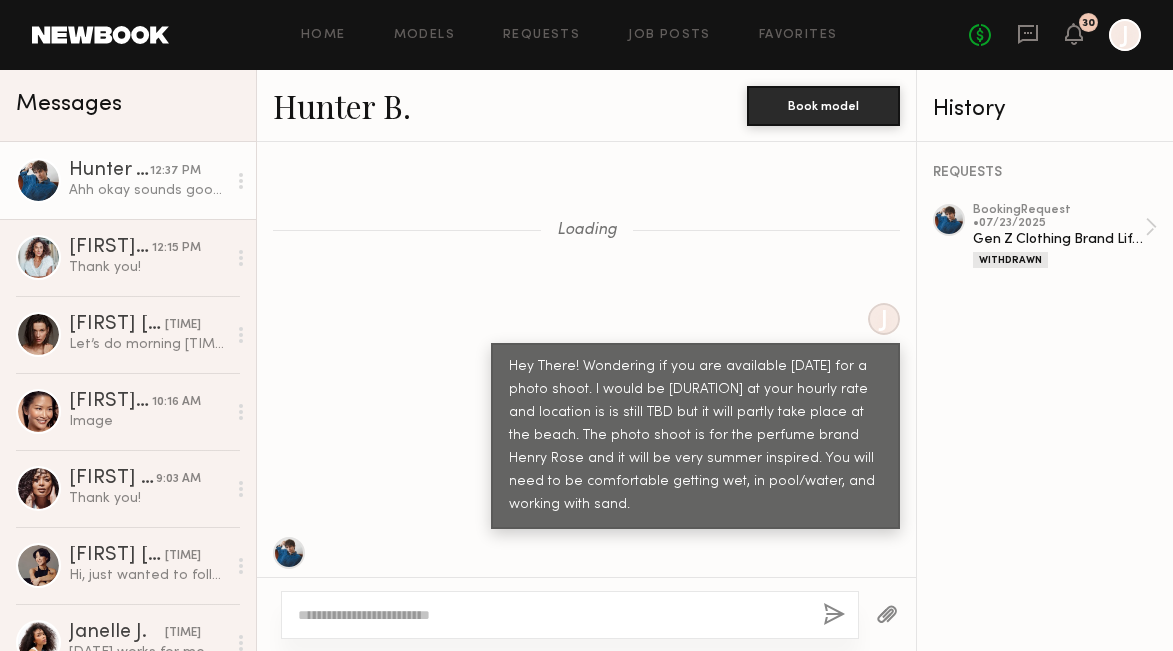 scroll, scrollTop: 0, scrollLeft: 0, axis: both 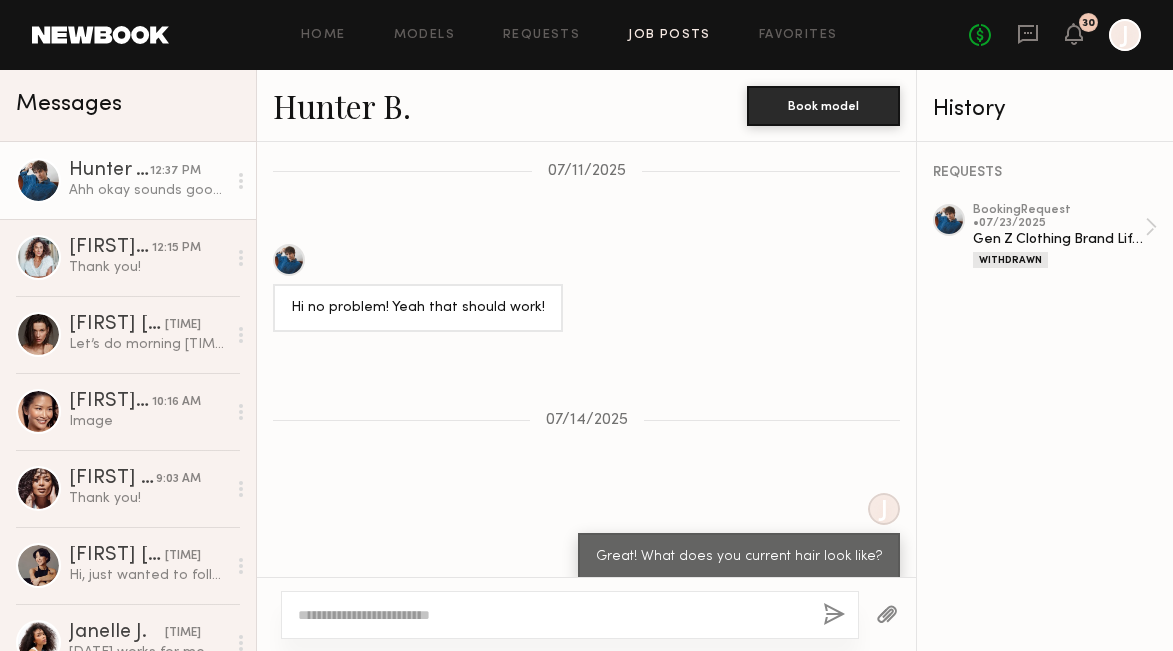 click on "Job Posts" 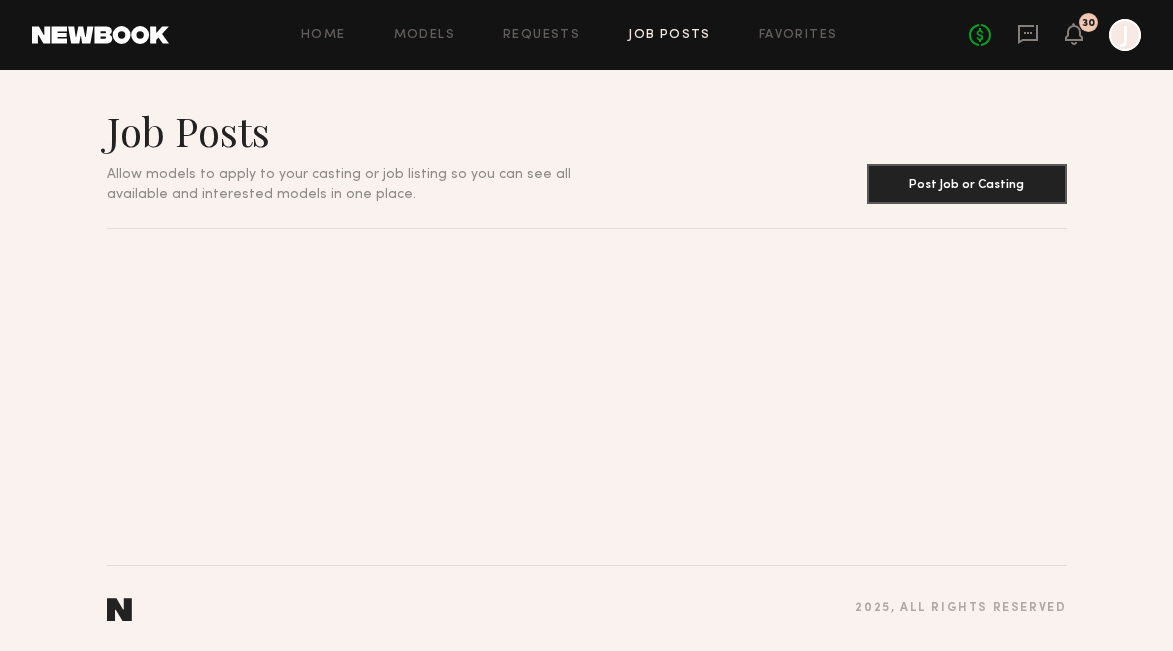 scroll, scrollTop: 0, scrollLeft: 0, axis: both 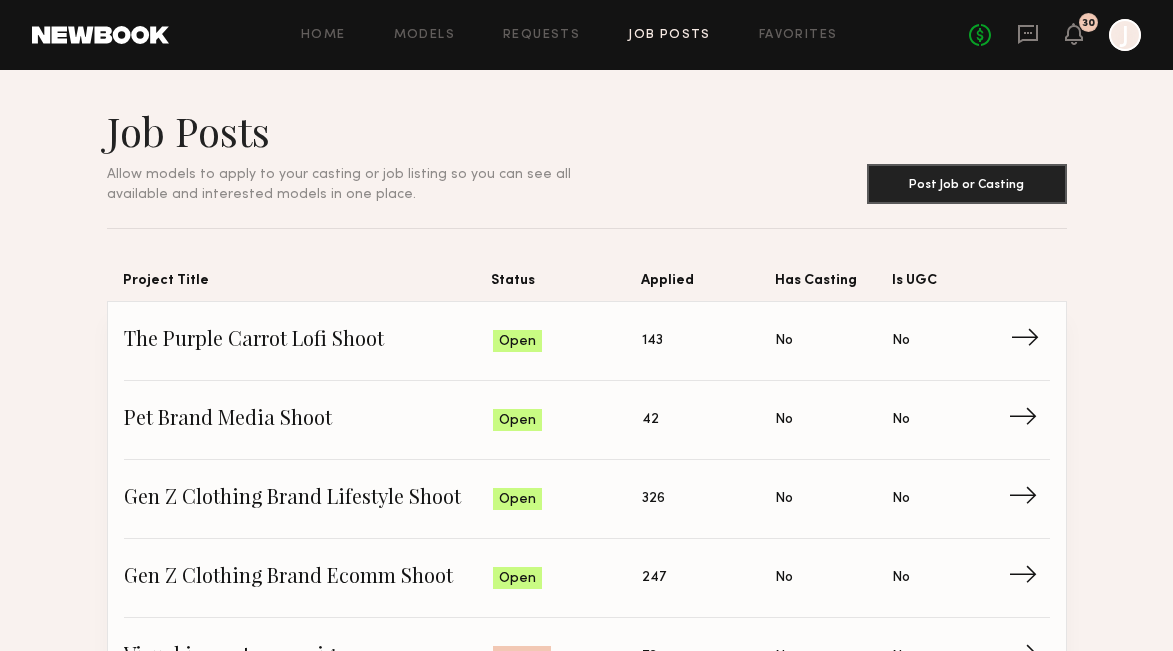 click on "→" 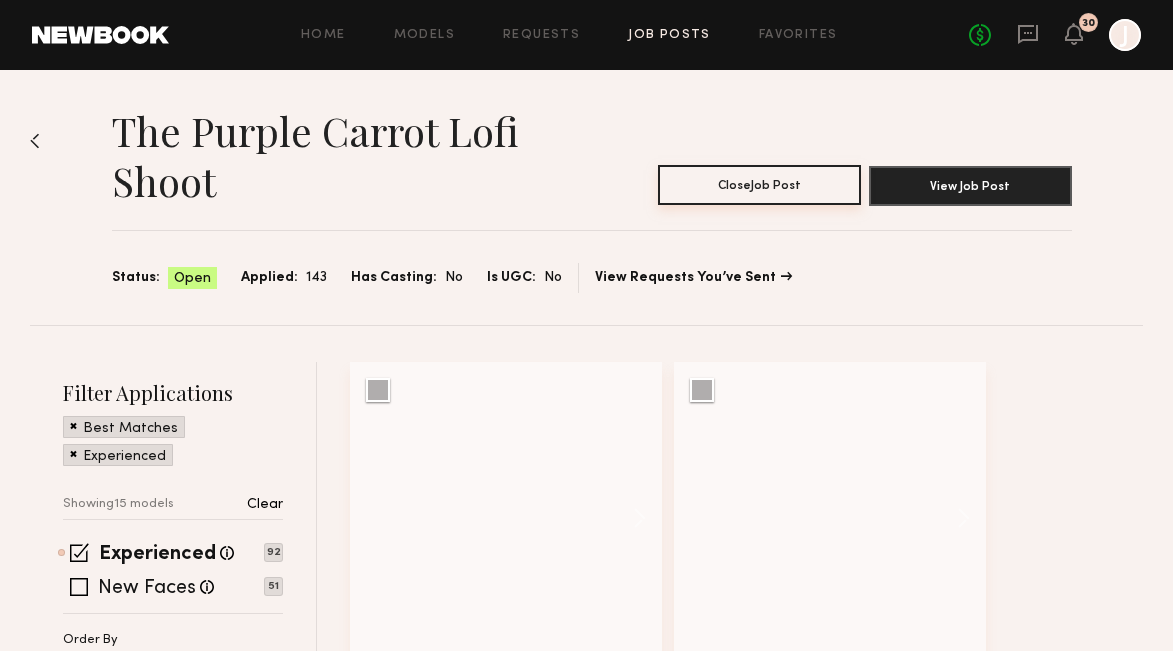 click on "Close  Job Post" 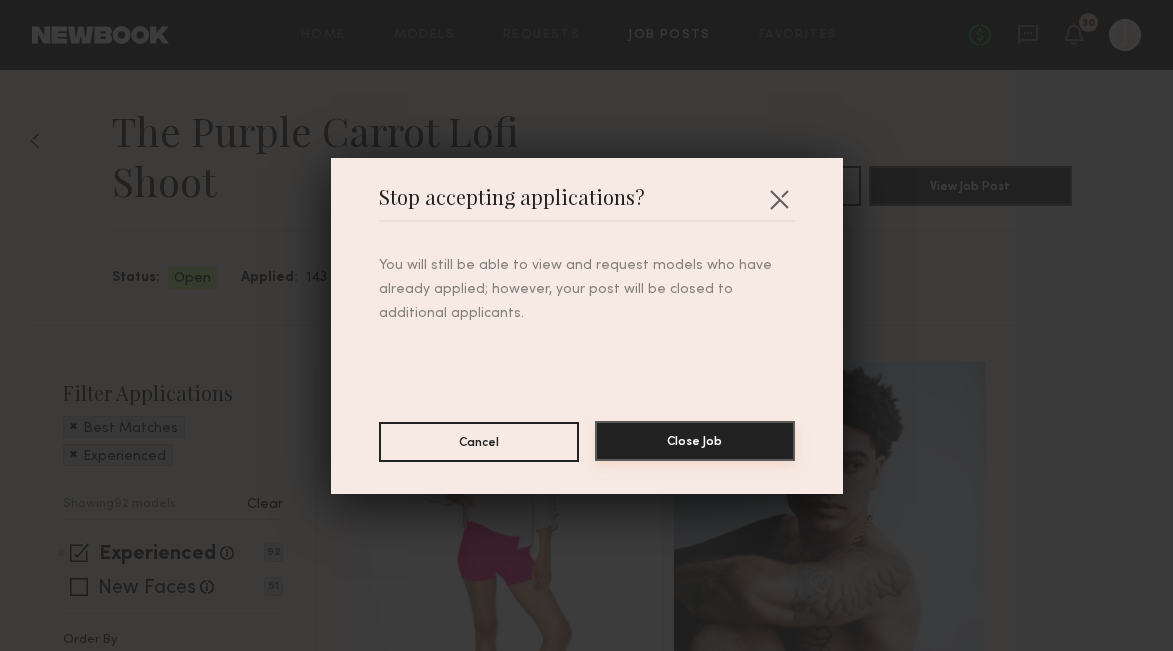 click on "Close Job" at bounding box center (695, 441) 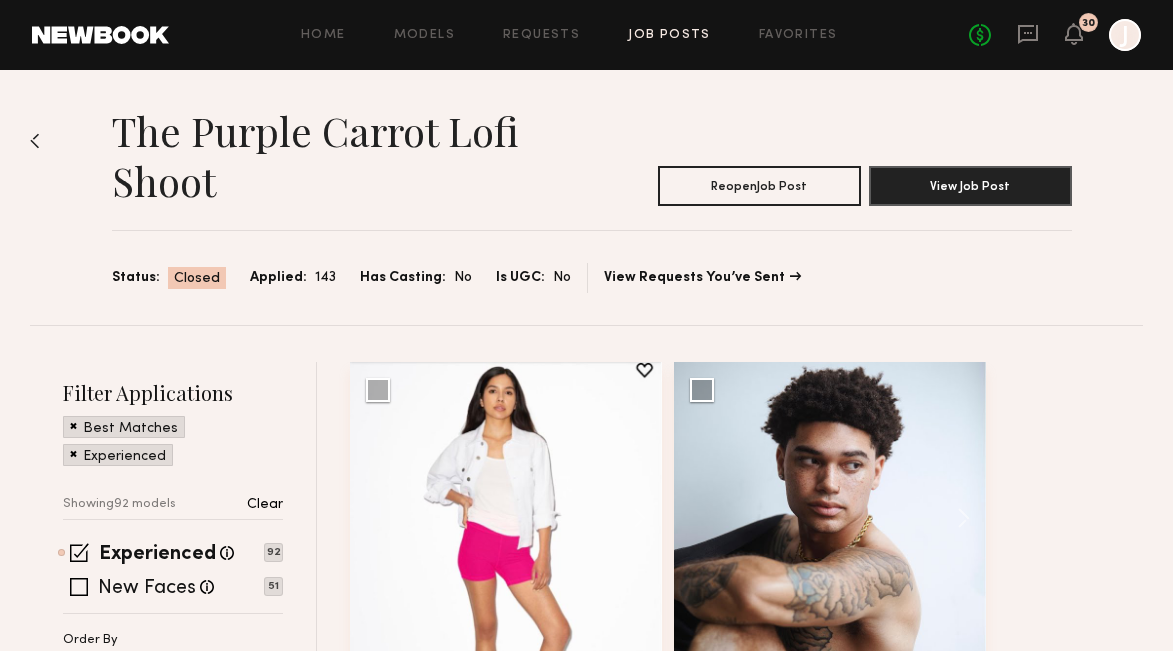 click on "Job Posts" 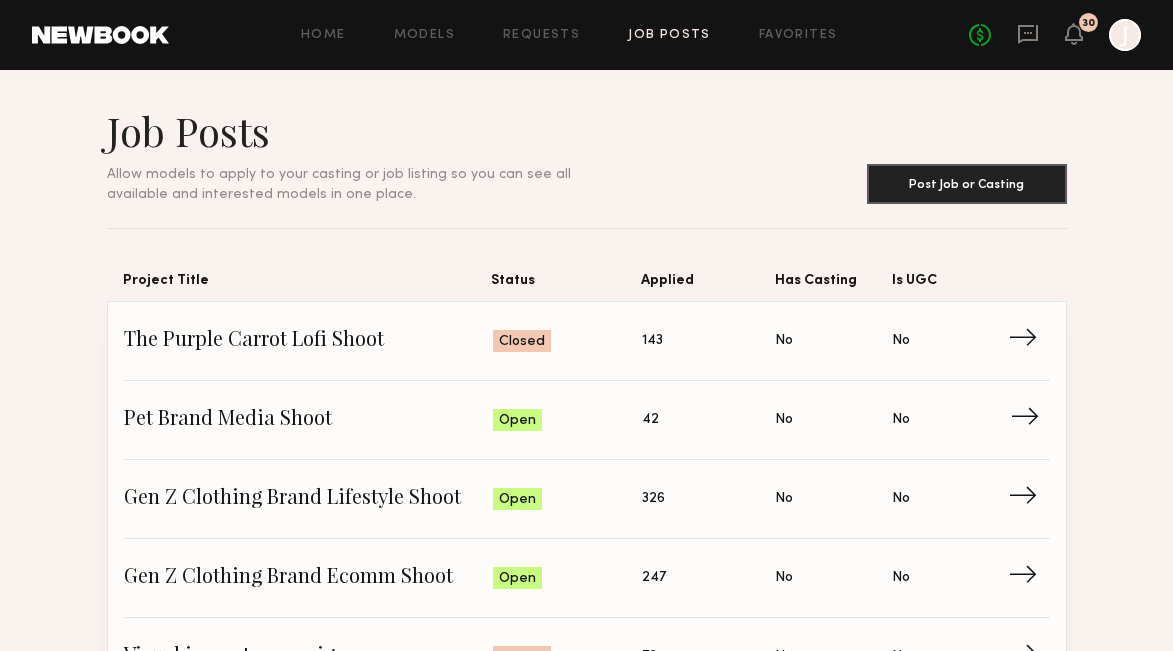 click on "→" 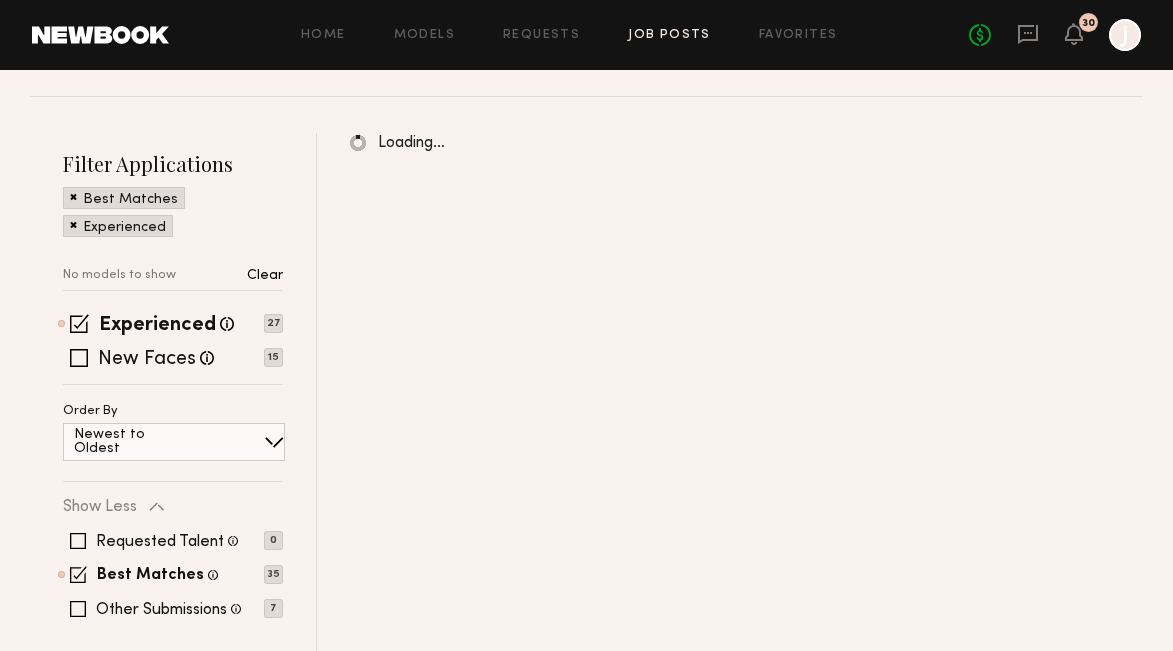 scroll, scrollTop: 220, scrollLeft: 0, axis: vertical 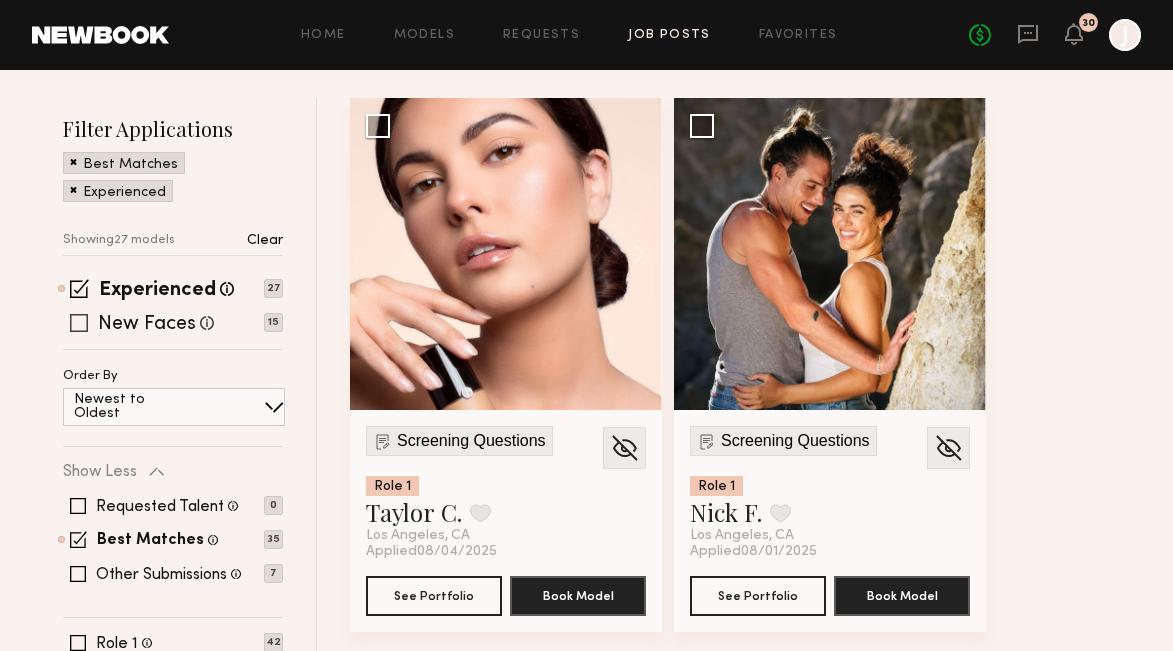 click 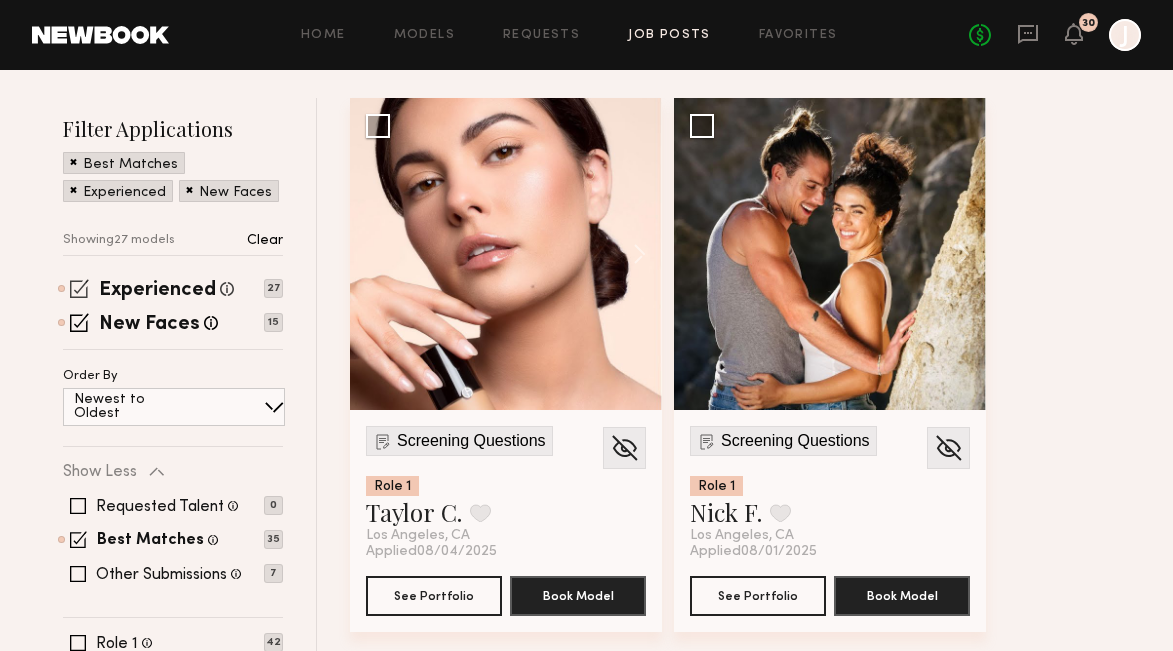 click 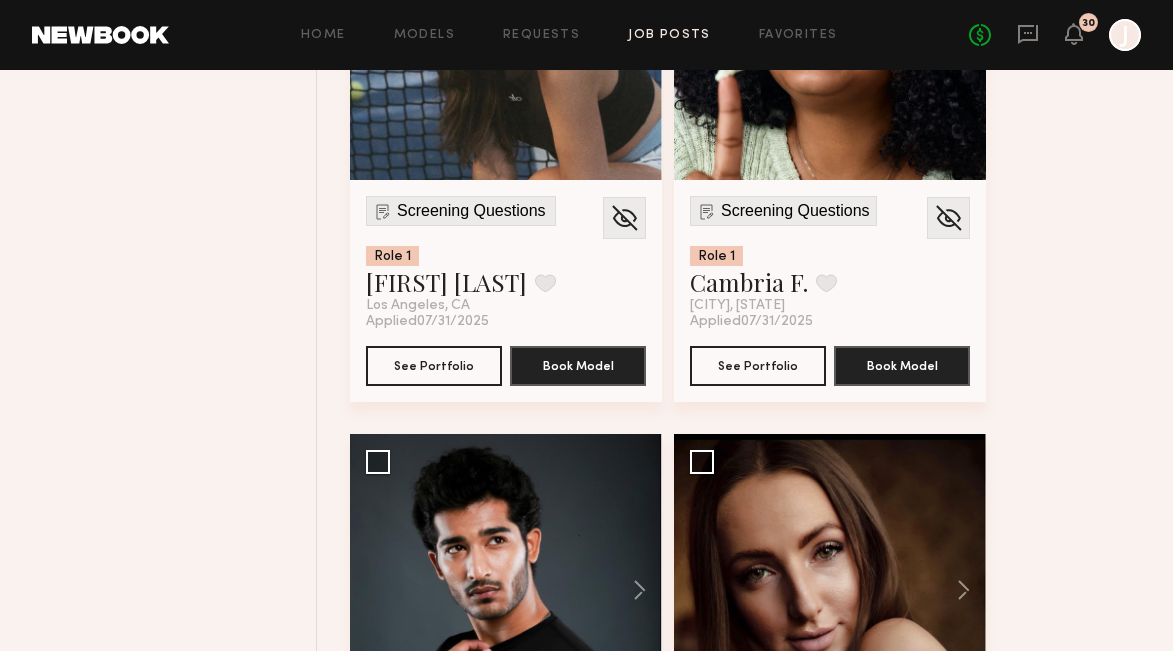 scroll, scrollTop: 749, scrollLeft: 0, axis: vertical 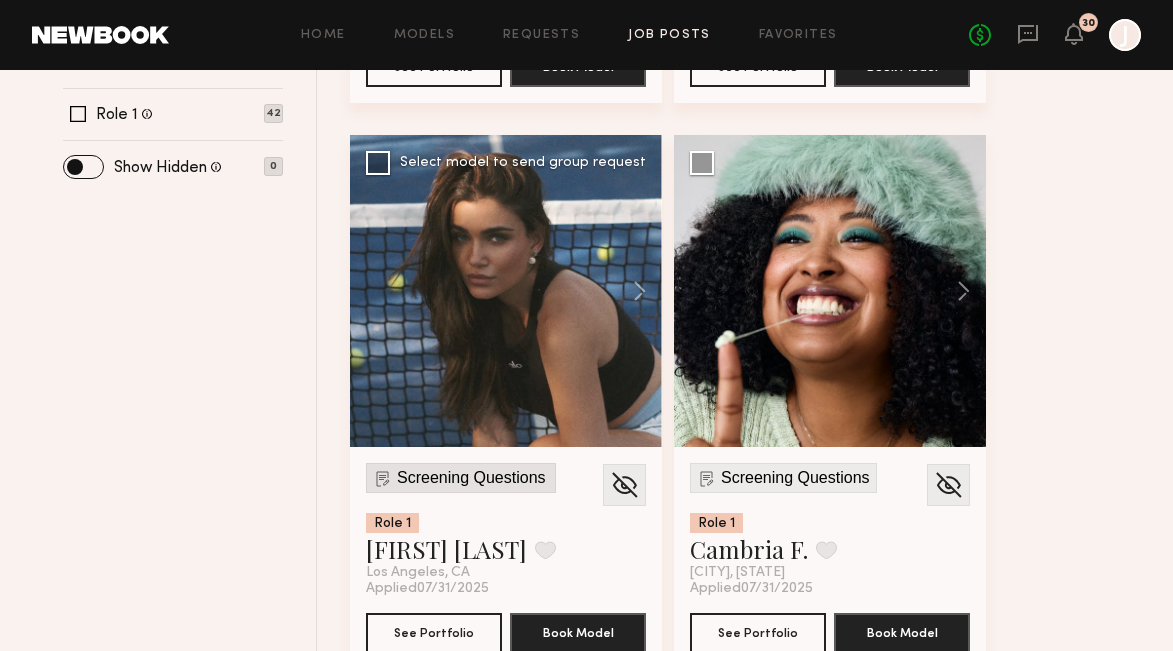 click on "Screening Questions" 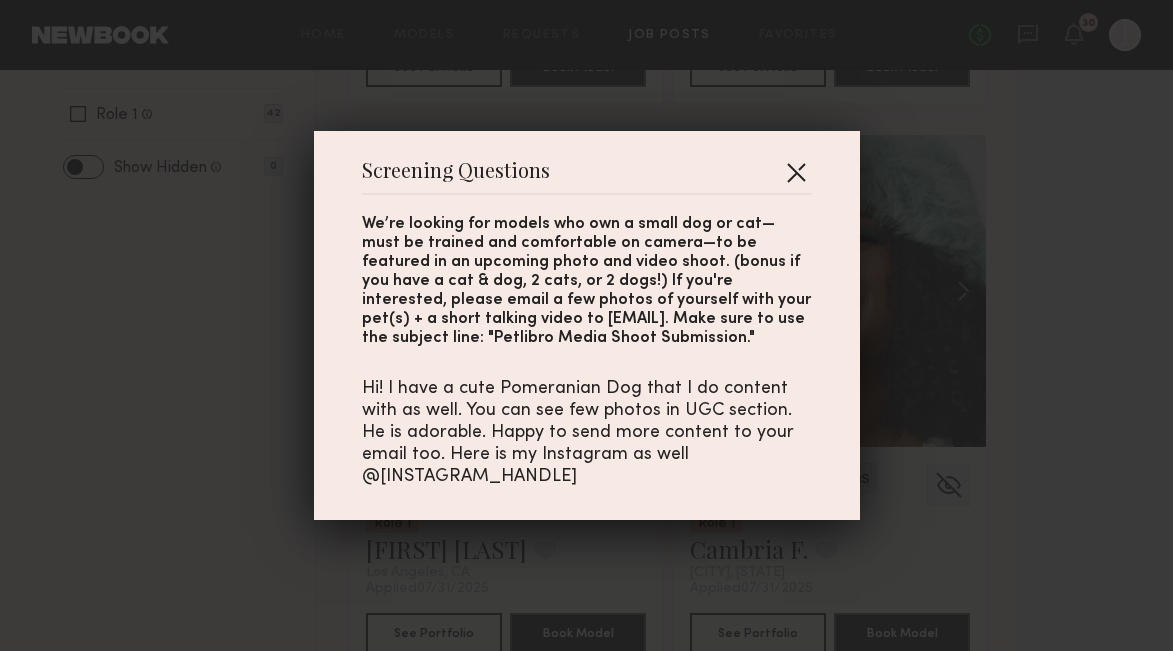 click at bounding box center [796, 172] 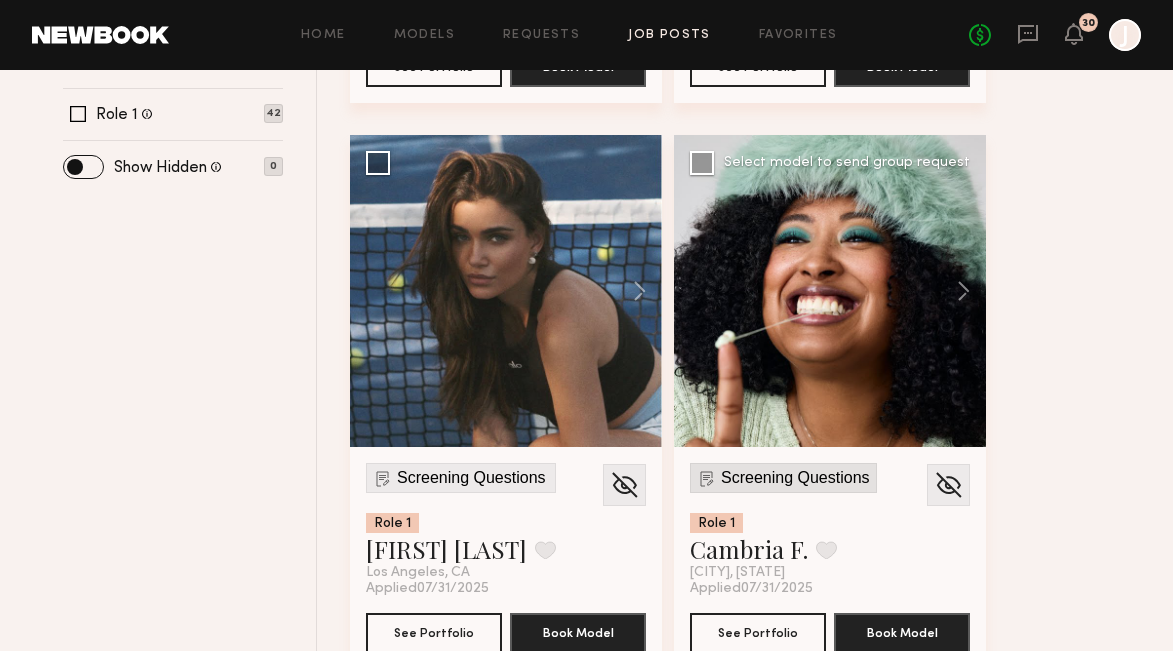 click on "Screening Questions" 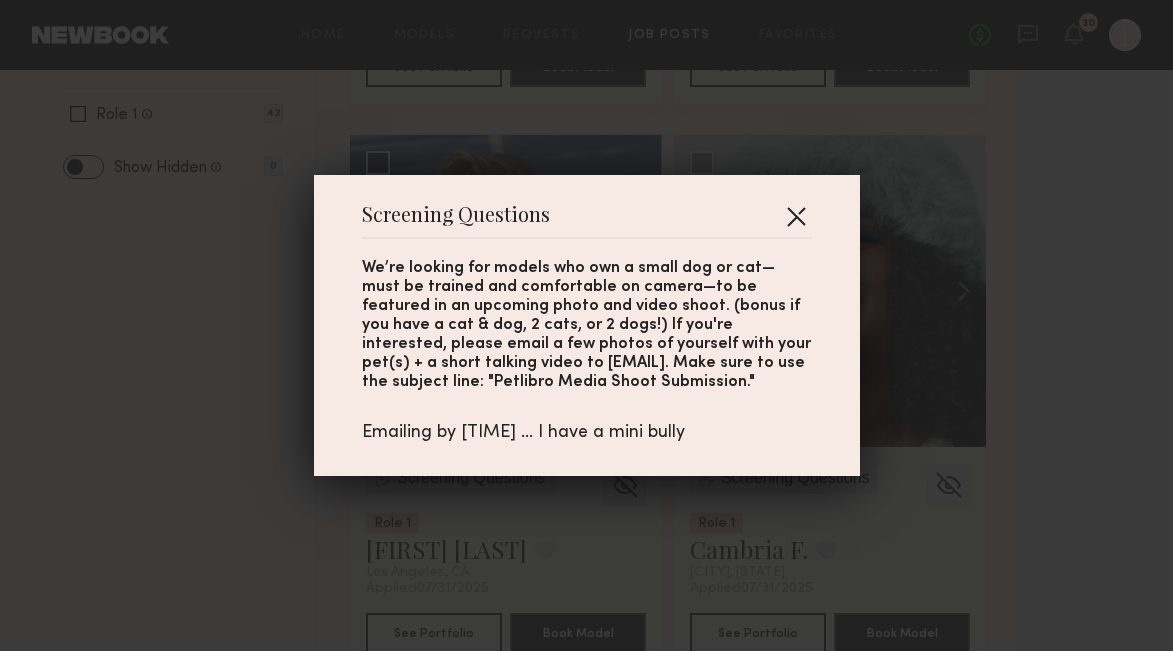 click at bounding box center (796, 216) 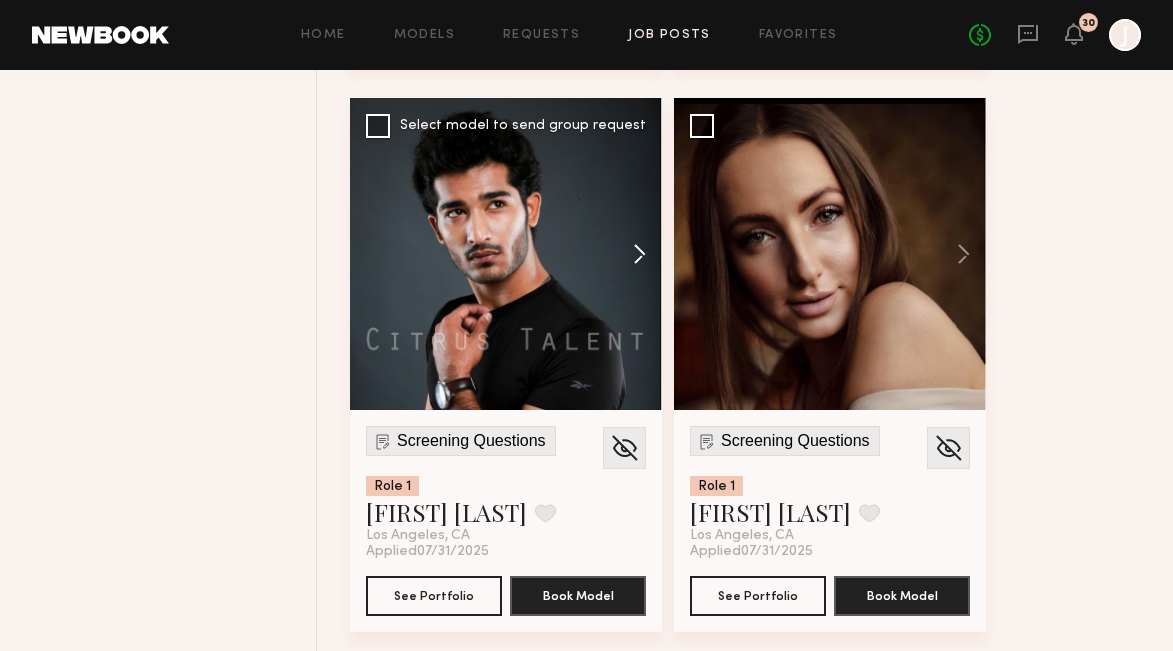 scroll, scrollTop: 1359, scrollLeft: 0, axis: vertical 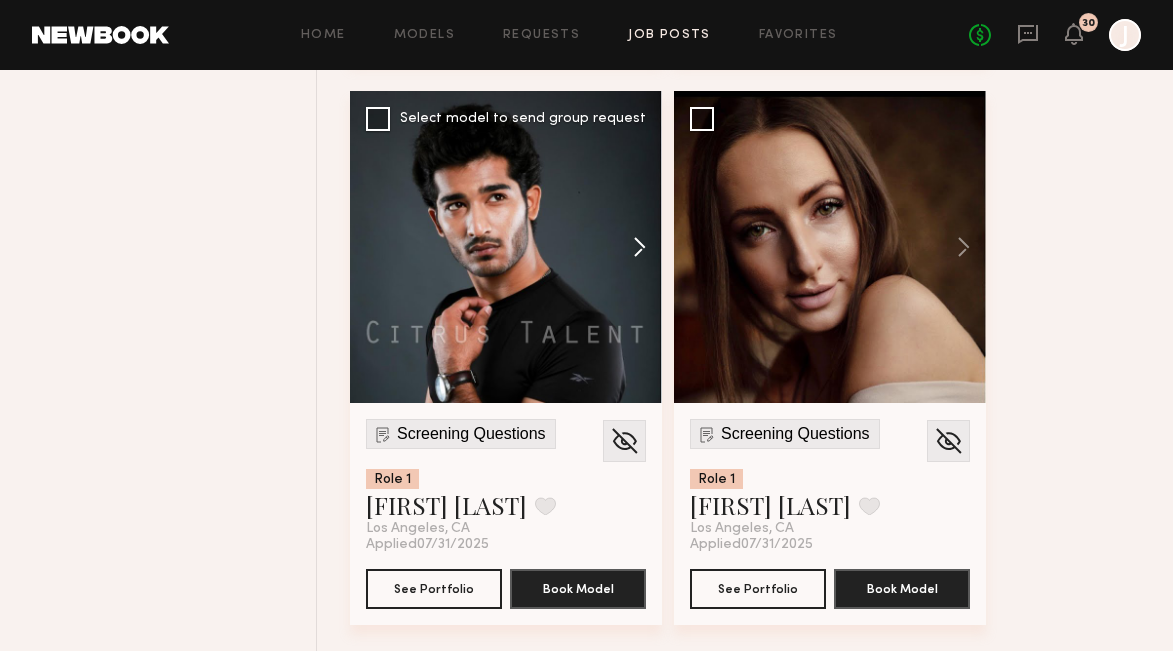 click 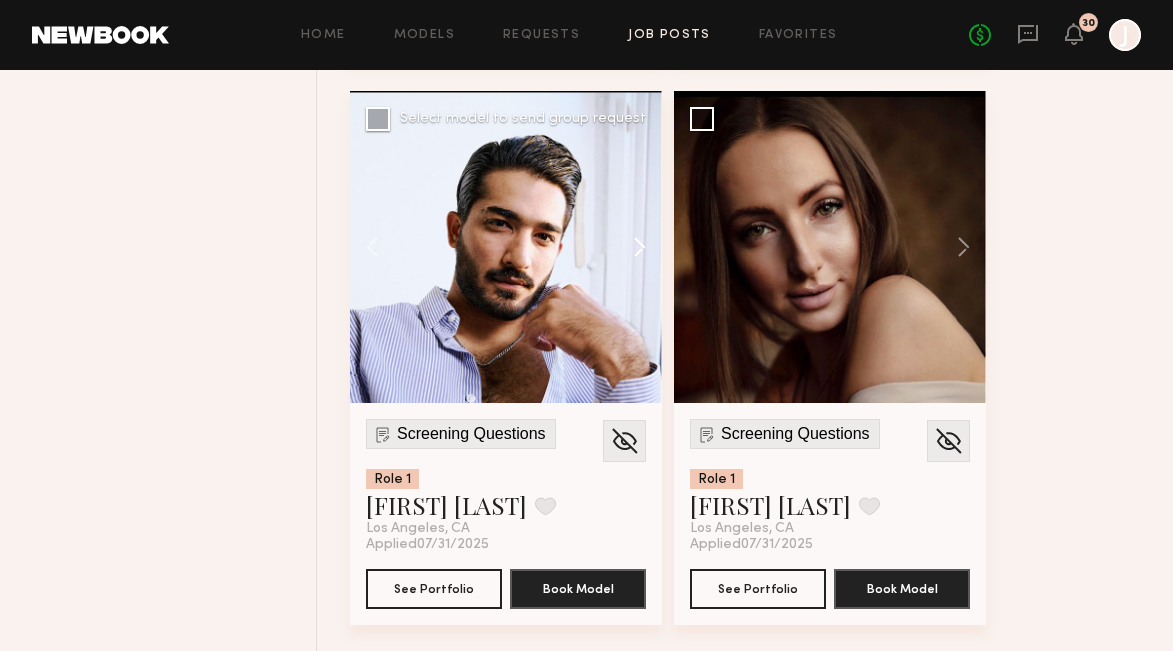click 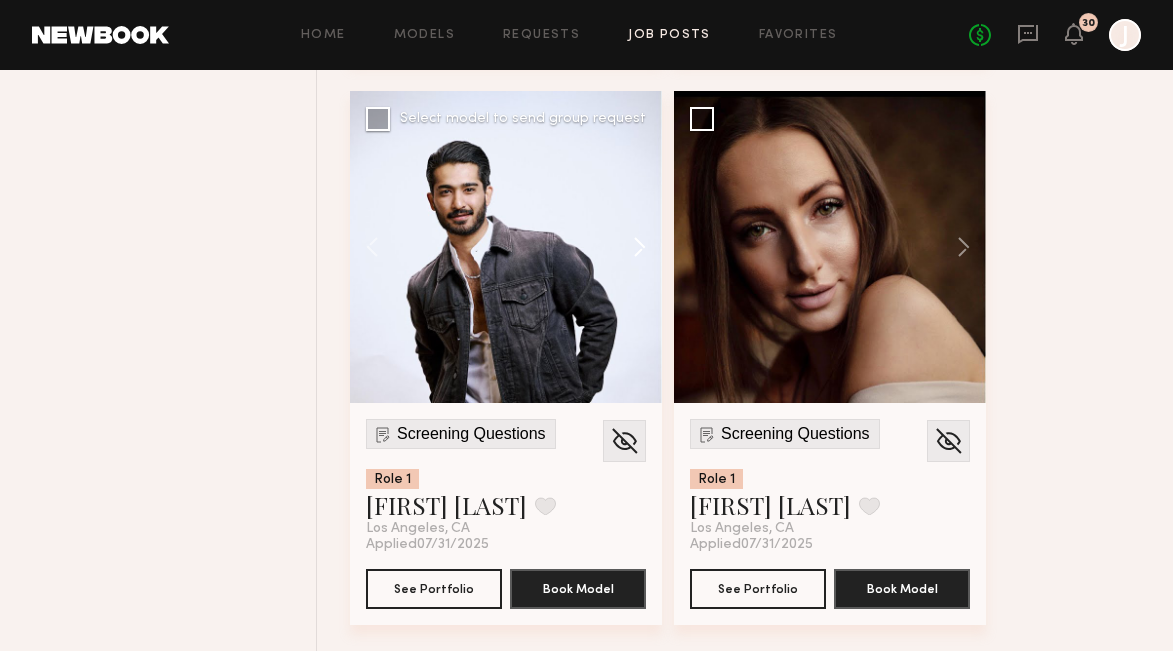 click 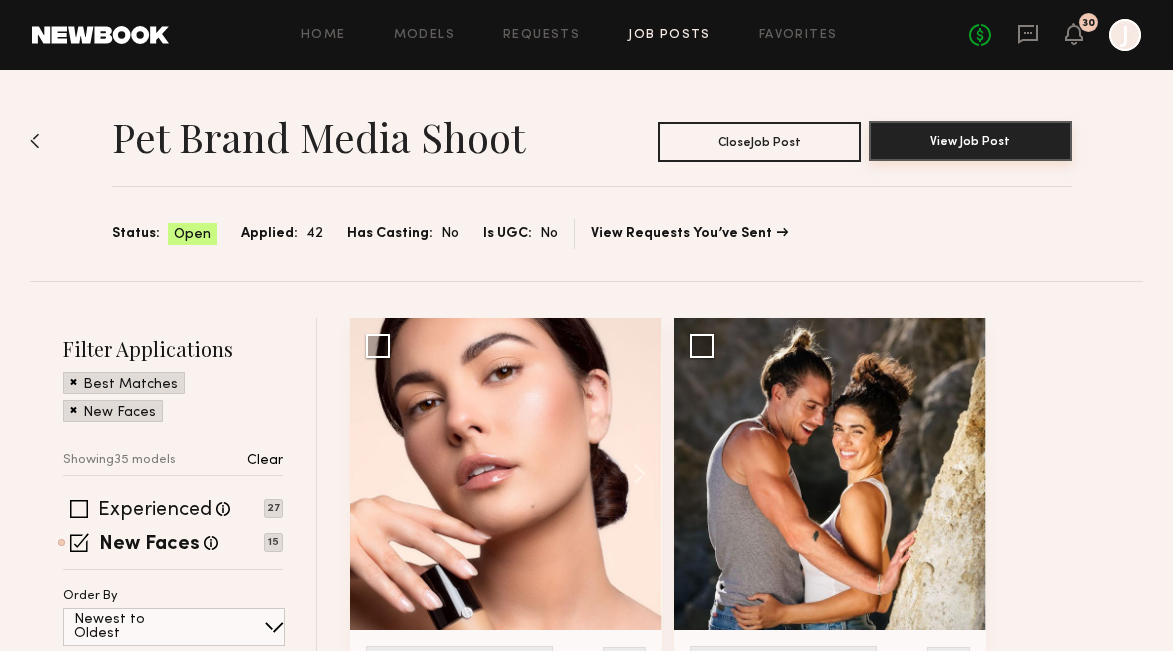 scroll, scrollTop: 0, scrollLeft: 0, axis: both 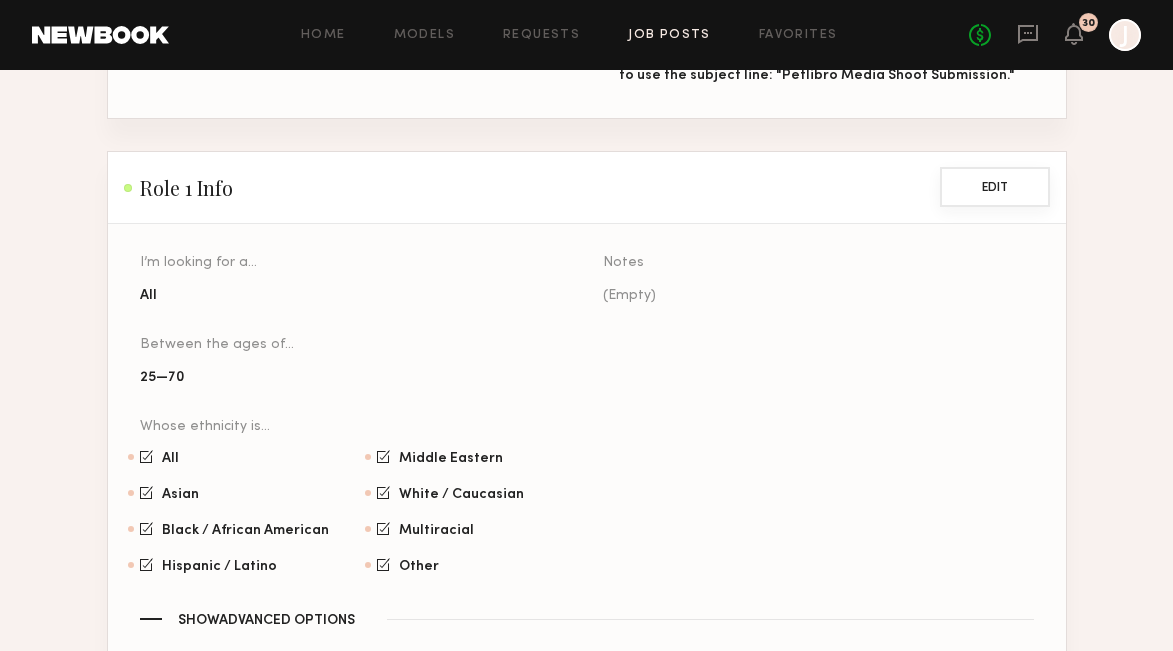 click on "Edit" 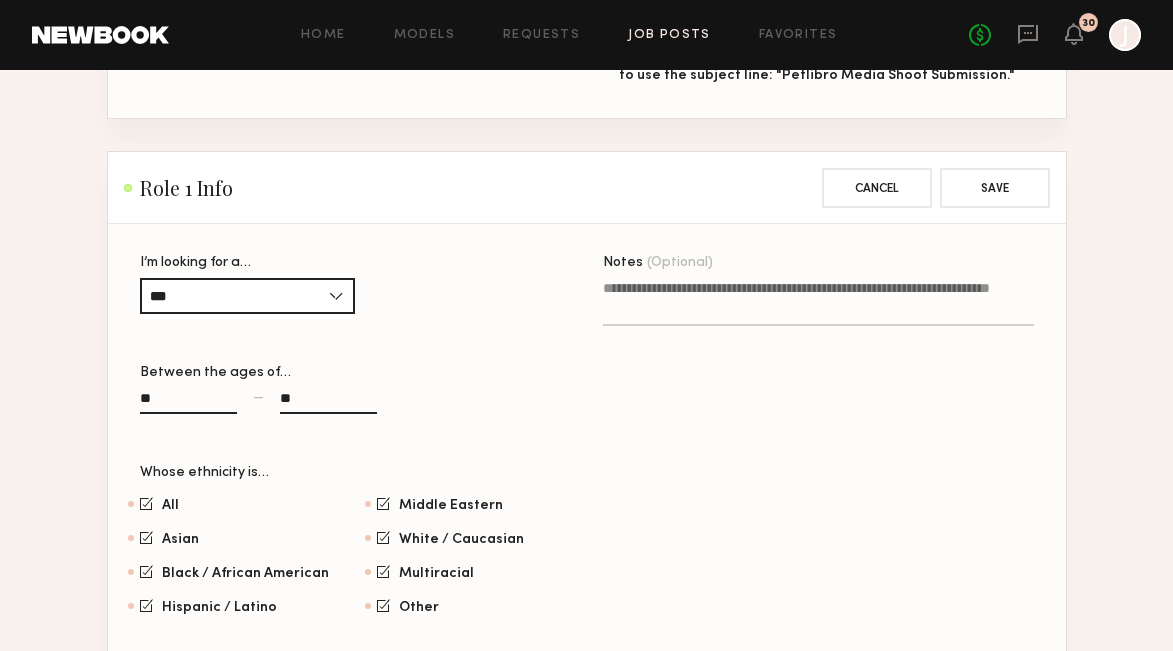 click on "**" 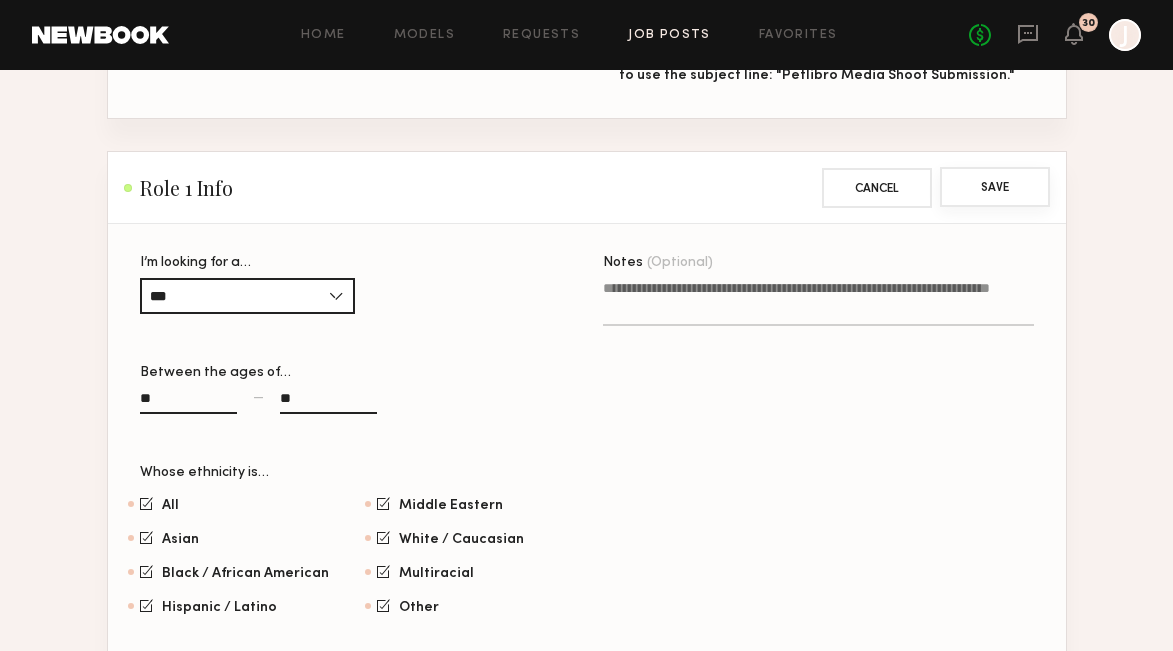 type on "**" 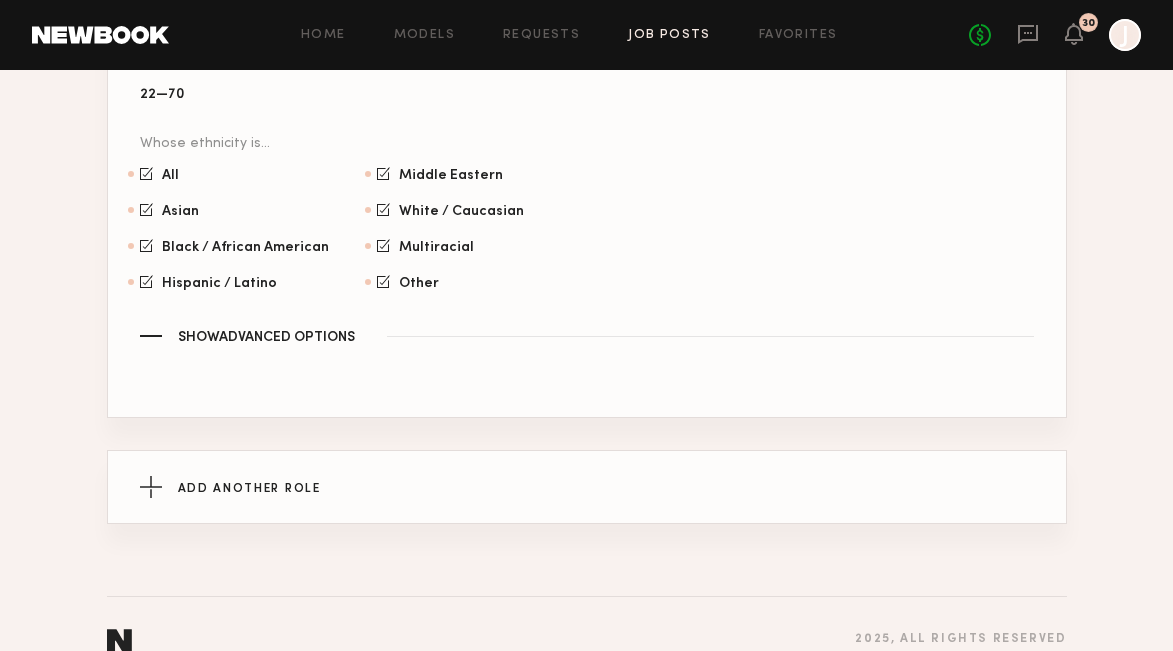scroll, scrollTop: 1030, scrollLeft: 0, axis: vertical 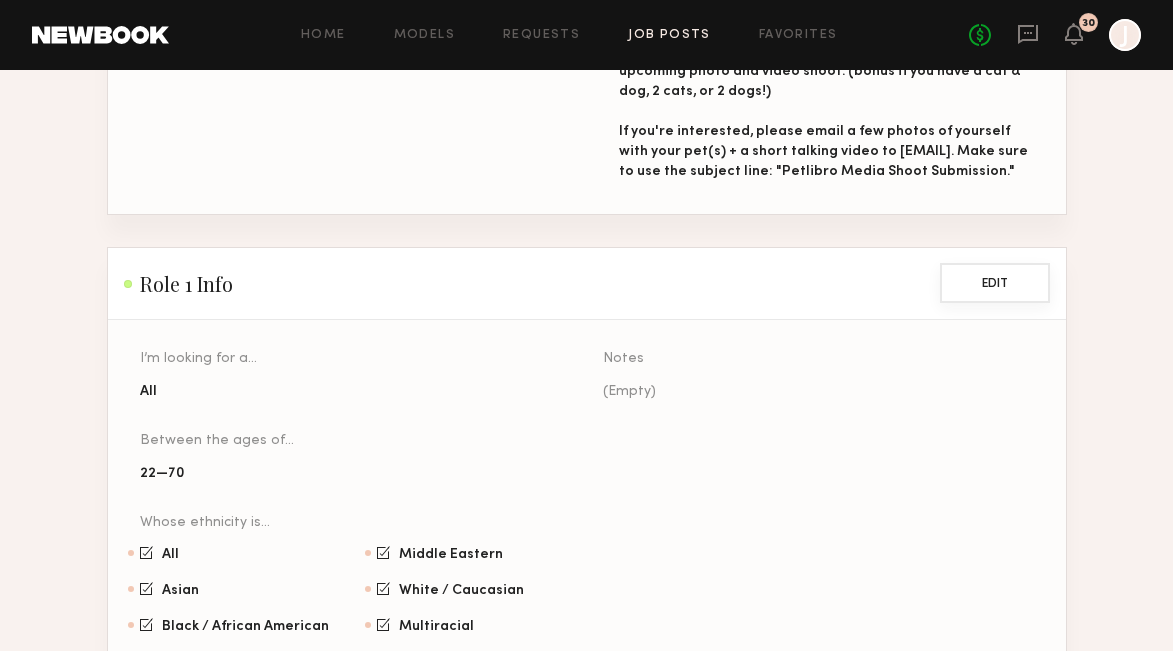 click on "Edit" 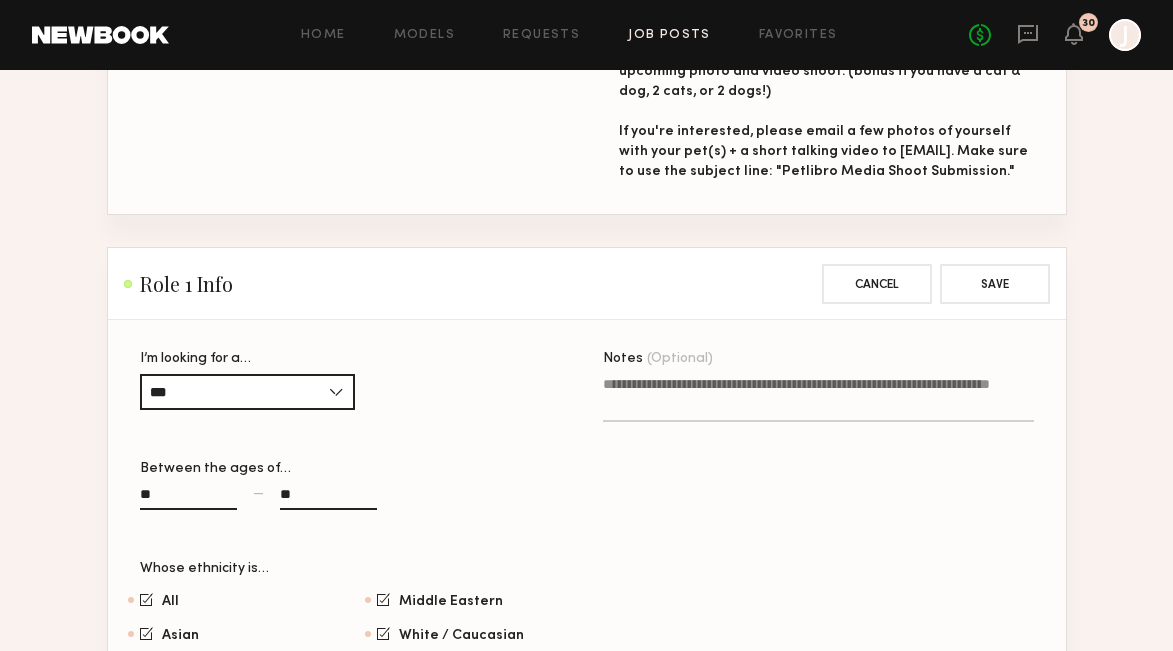 drag, startPoint x: 317, startPoint y: 511, endPoint x: 240, endPoint y: 511, distance: 77 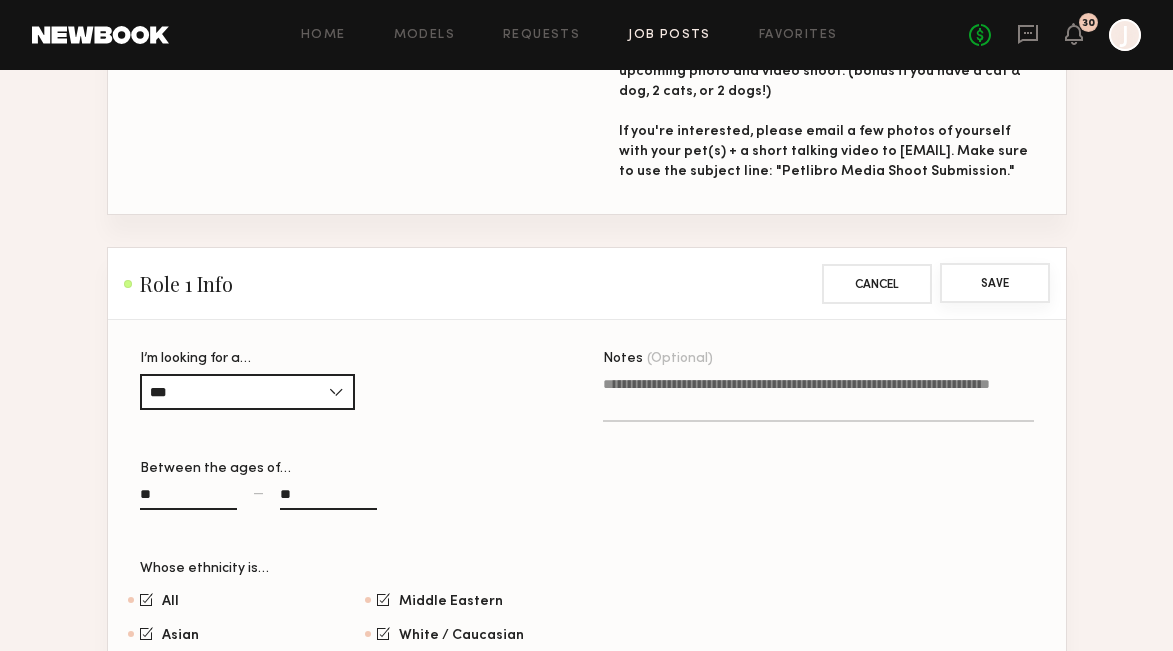 type on "**" 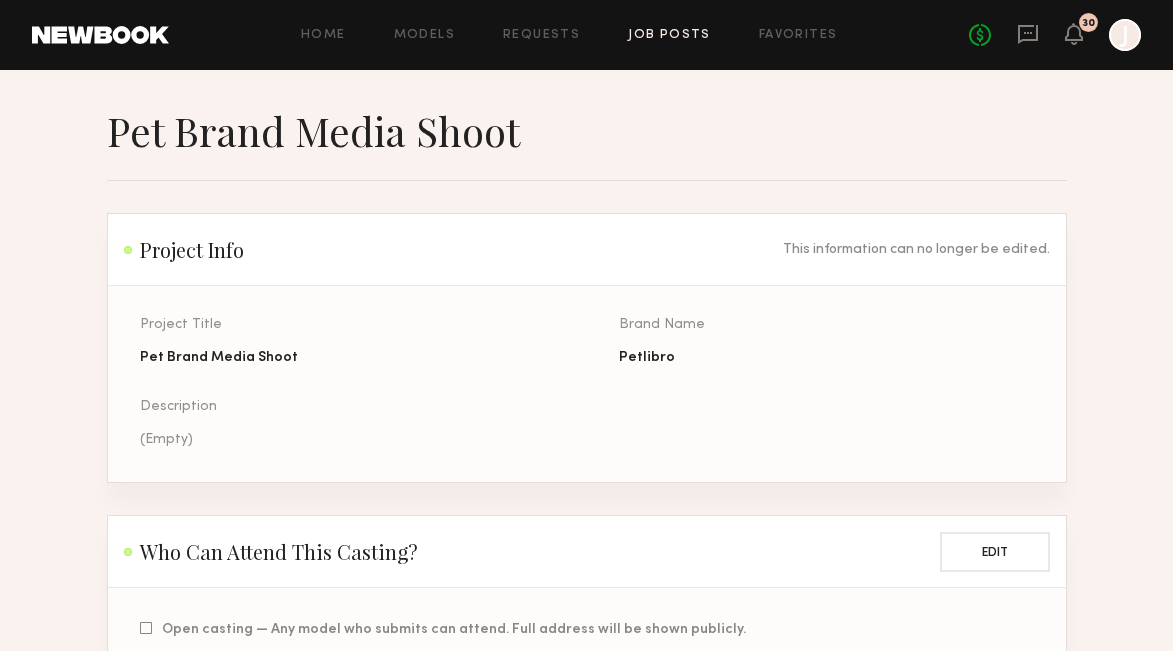 scroll, scrollTop: 0, scrollLeft: 0, axis: both 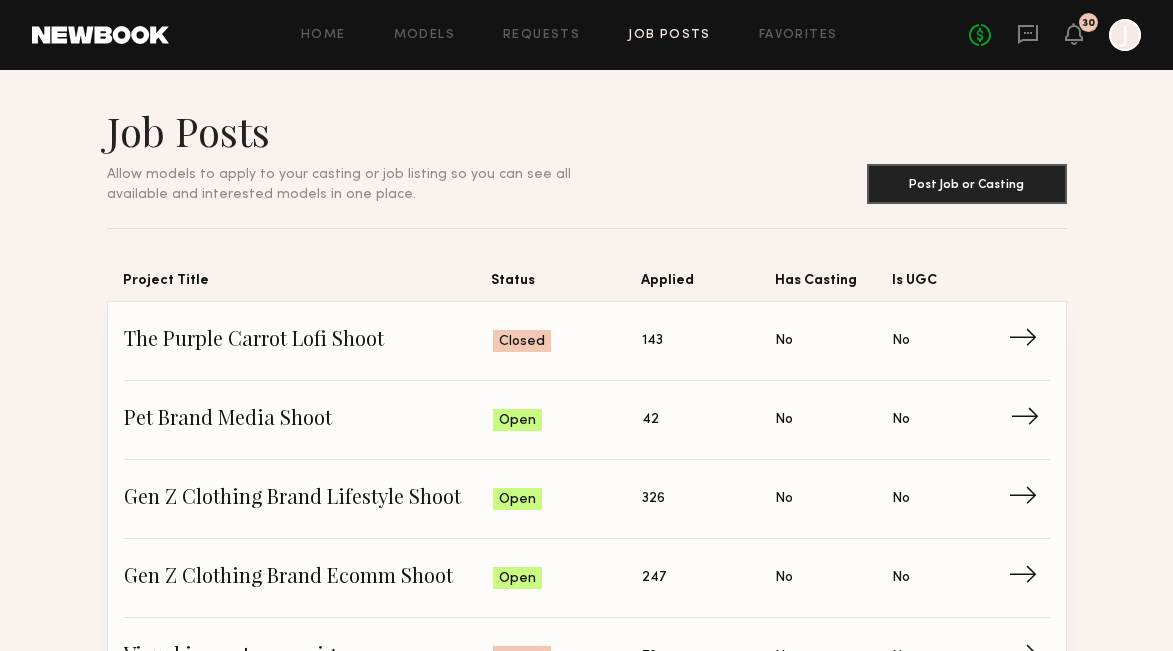 click on "→" 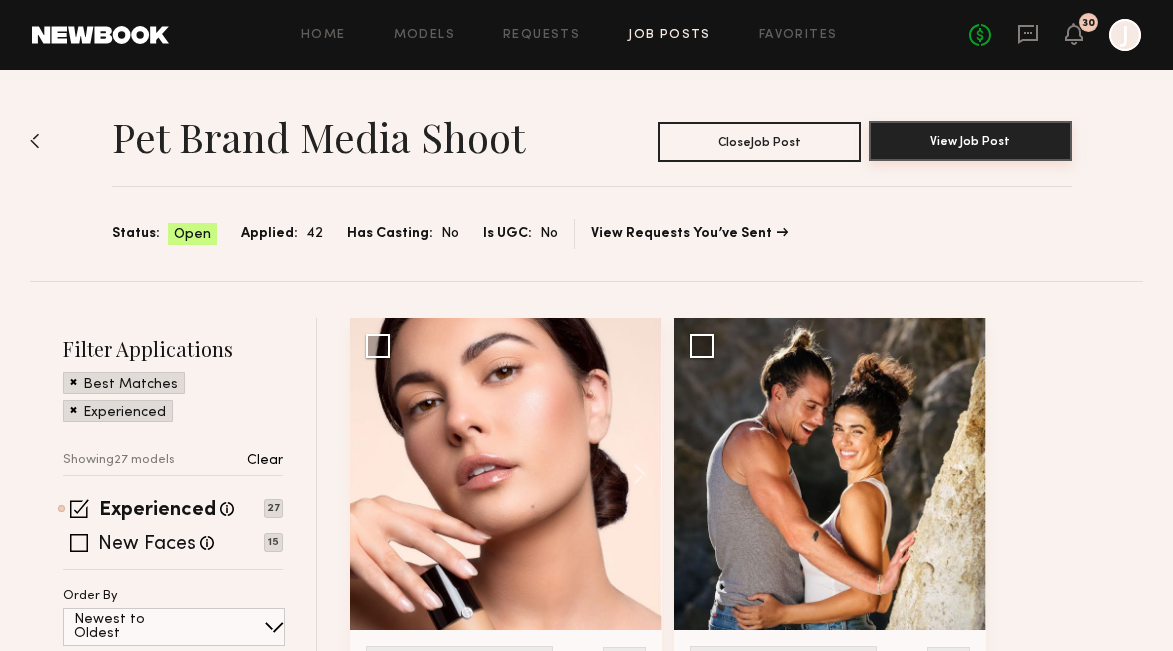 scroll, scrollTop: 0, scrollLeft: 0, axis: both 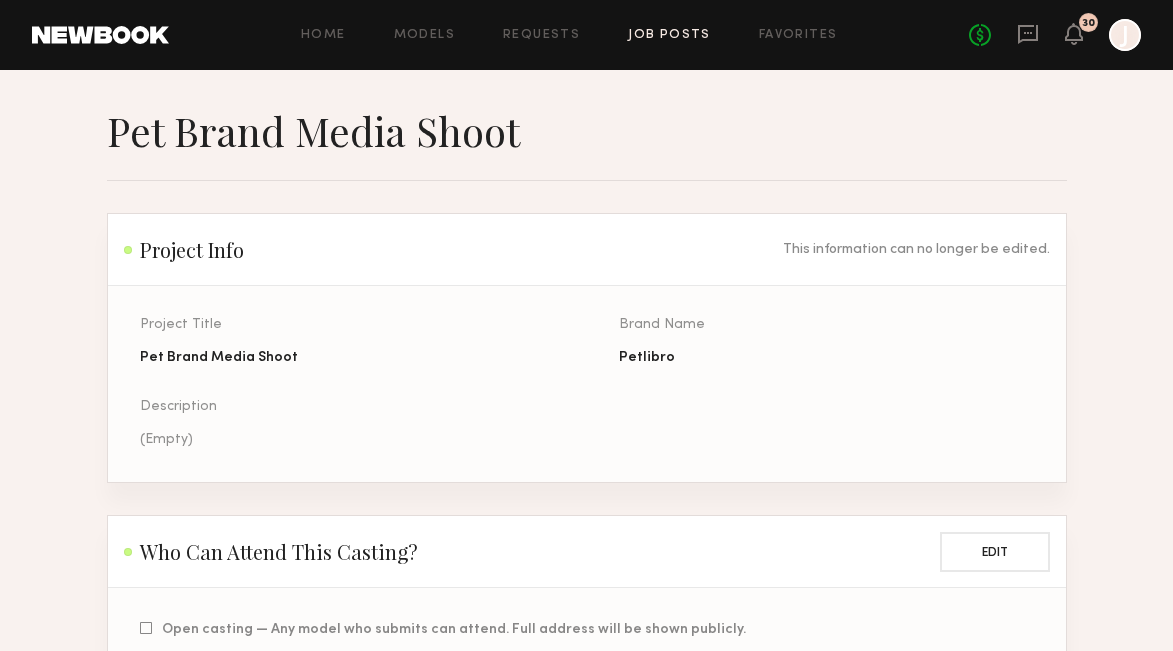 click on "Home Models Requests Job Posts Favorites Sign Out No fees up to $5,000 30 J" 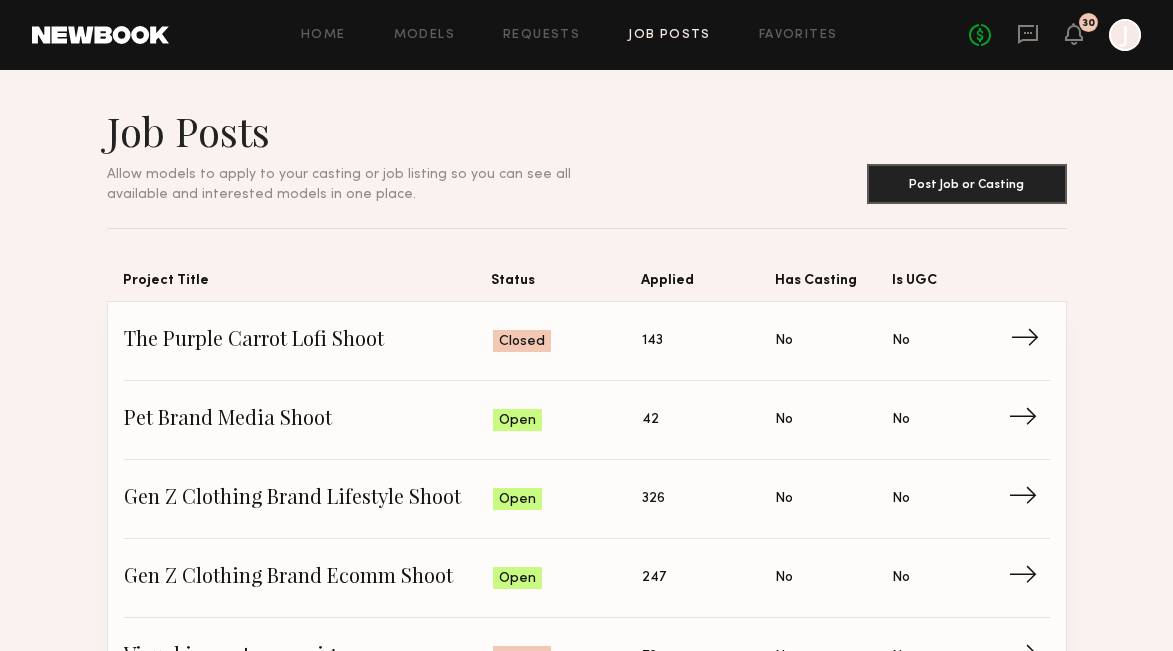 click on "→" 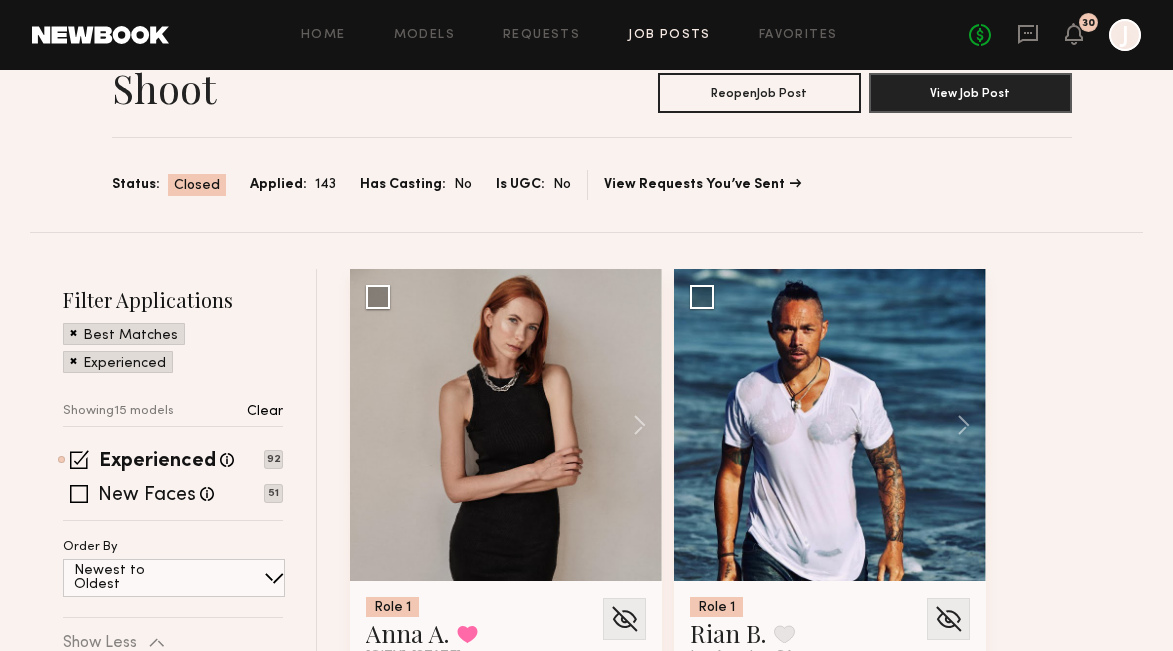 scroll, scrollTop: 0, scrollLeft: 0, axis: both 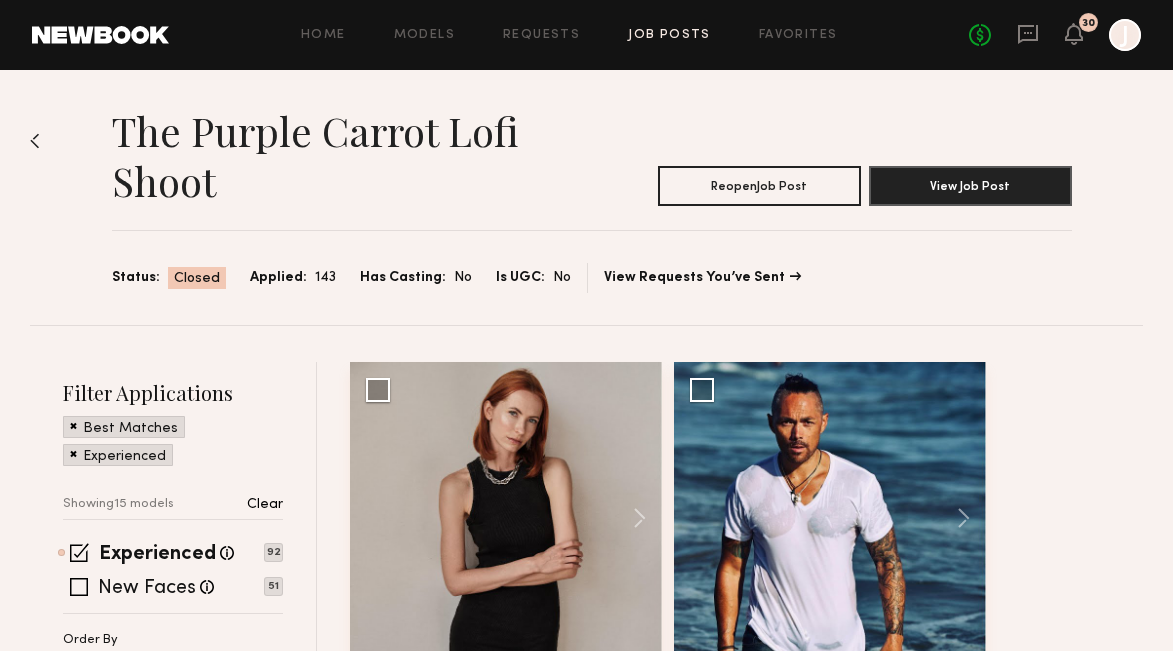 click on "Job Posts" 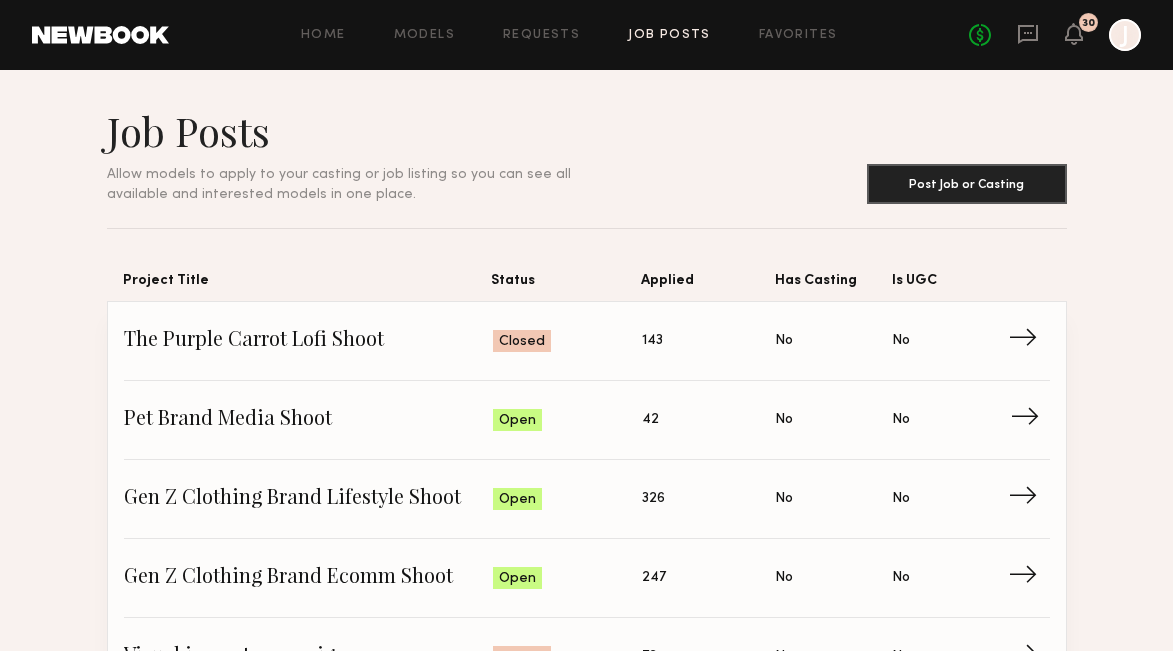 click on "→" 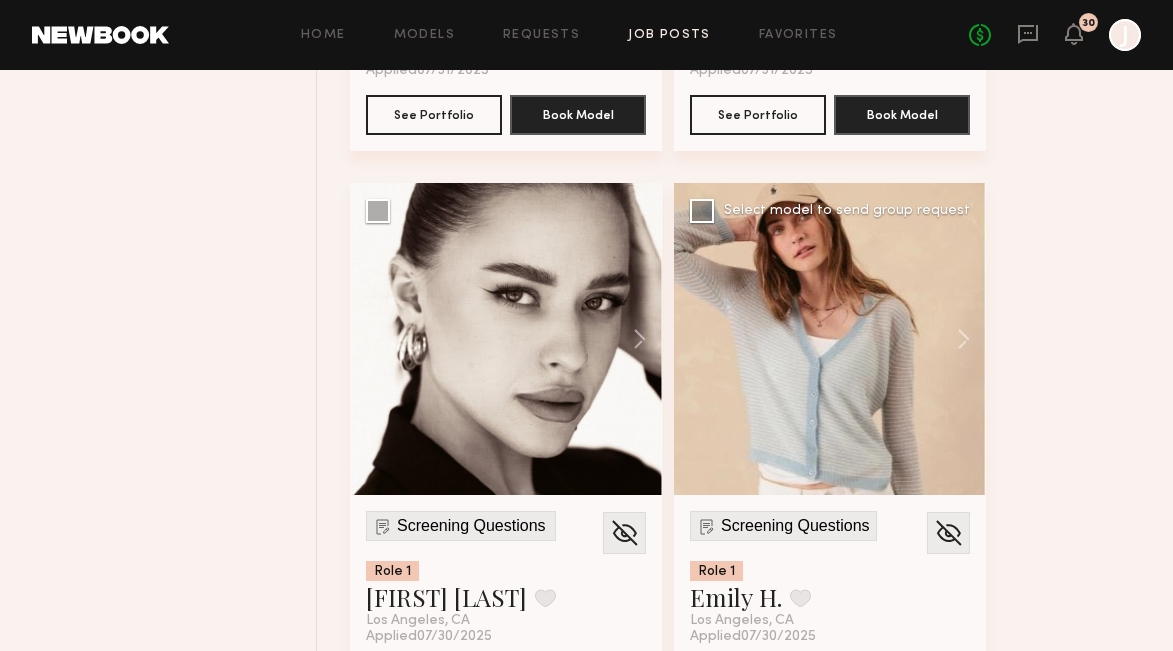 scroll, scrollTop: 1276, scrollLeft: 0, axis: vertical 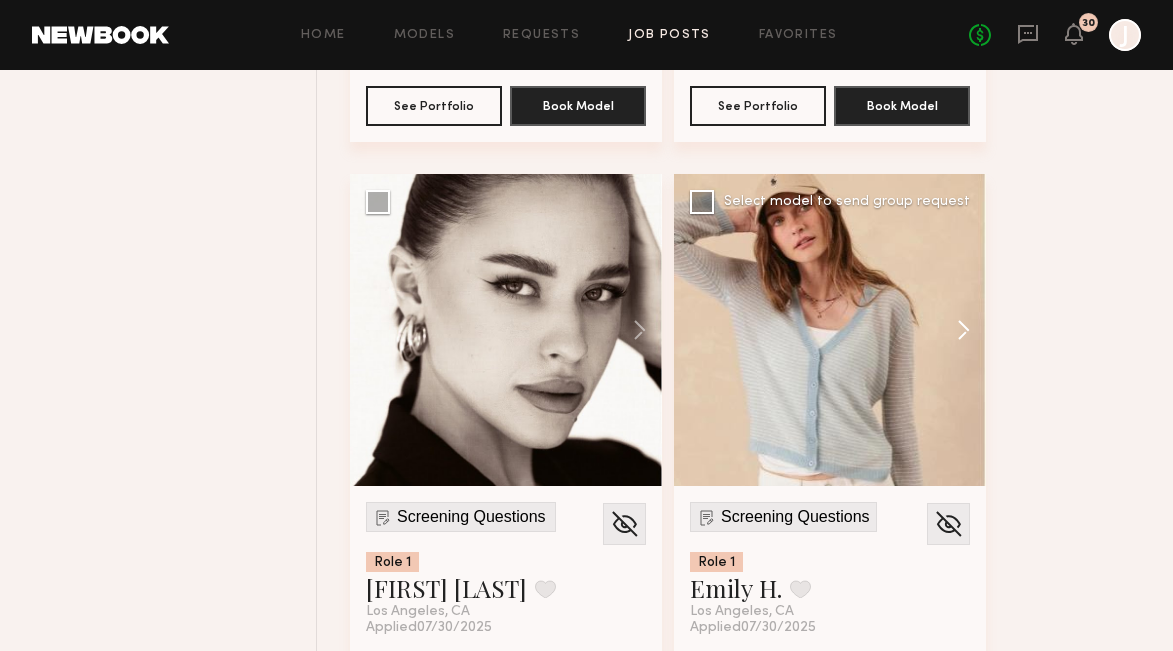 click 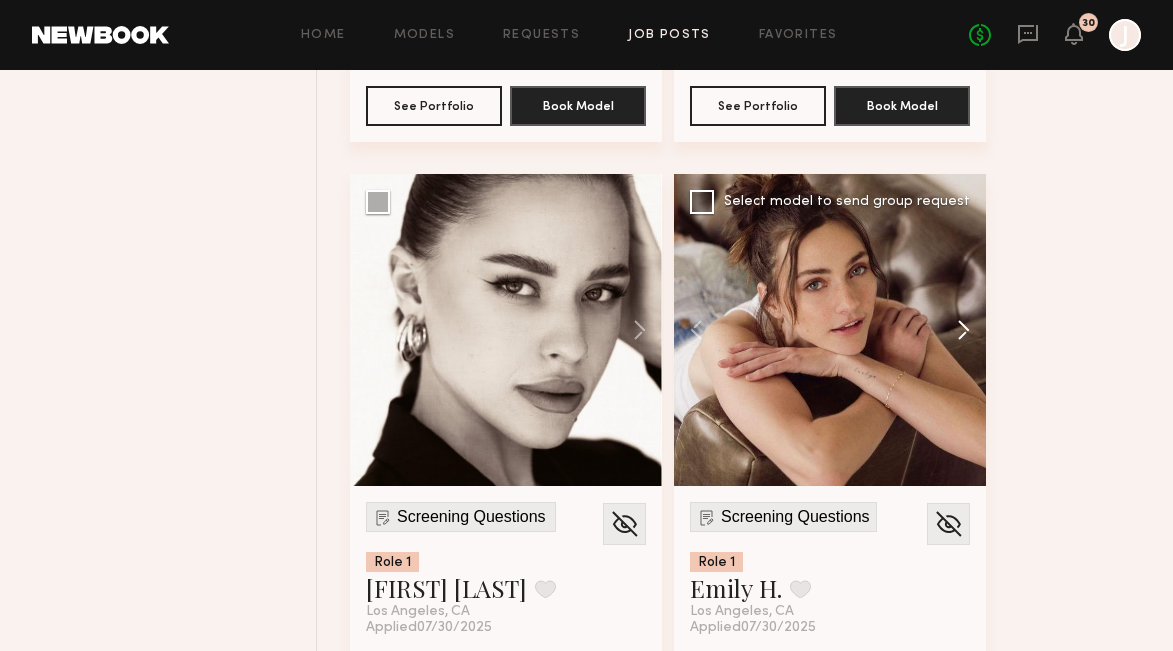 click 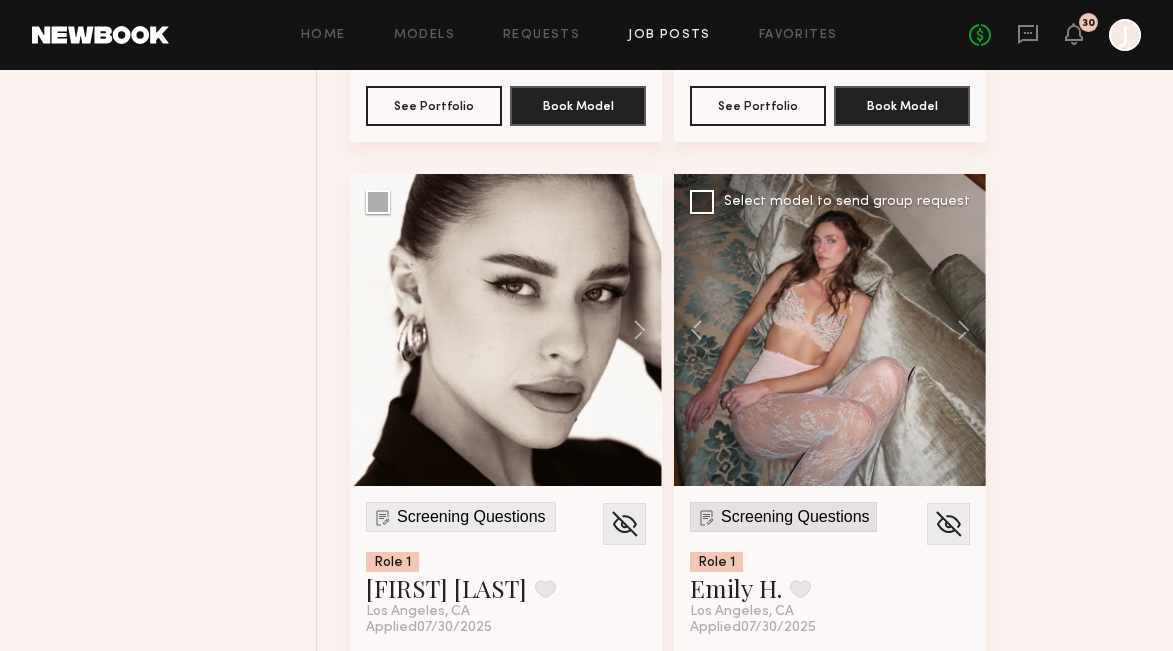 click on "Screening Questions" 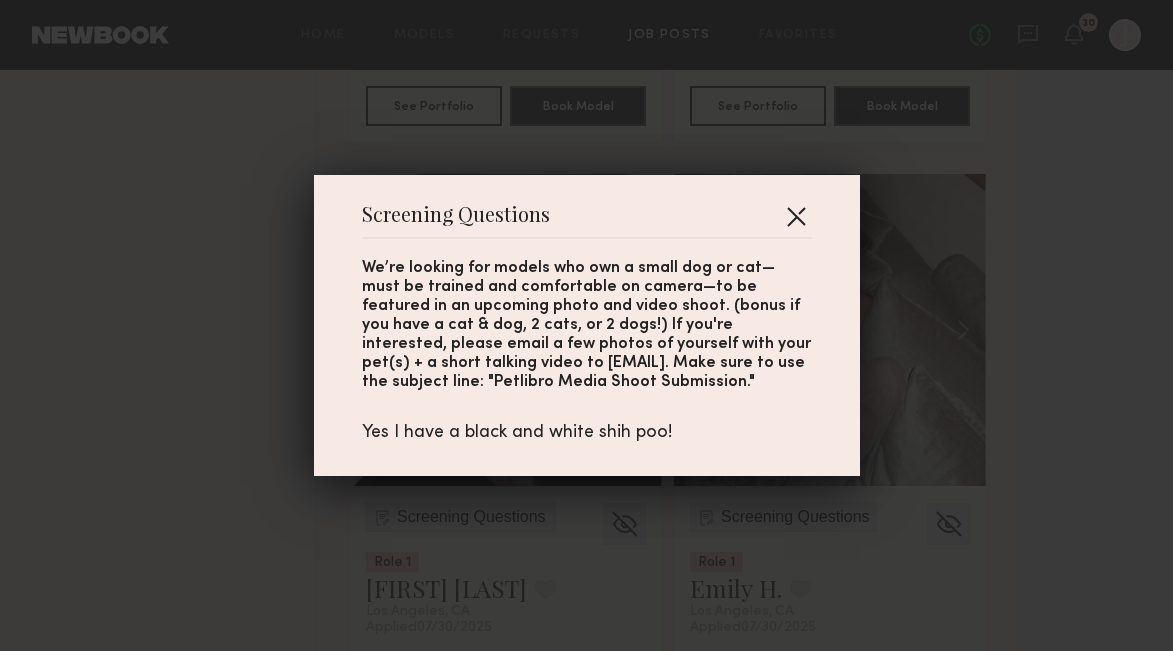 click at bounding box center [796, 216] 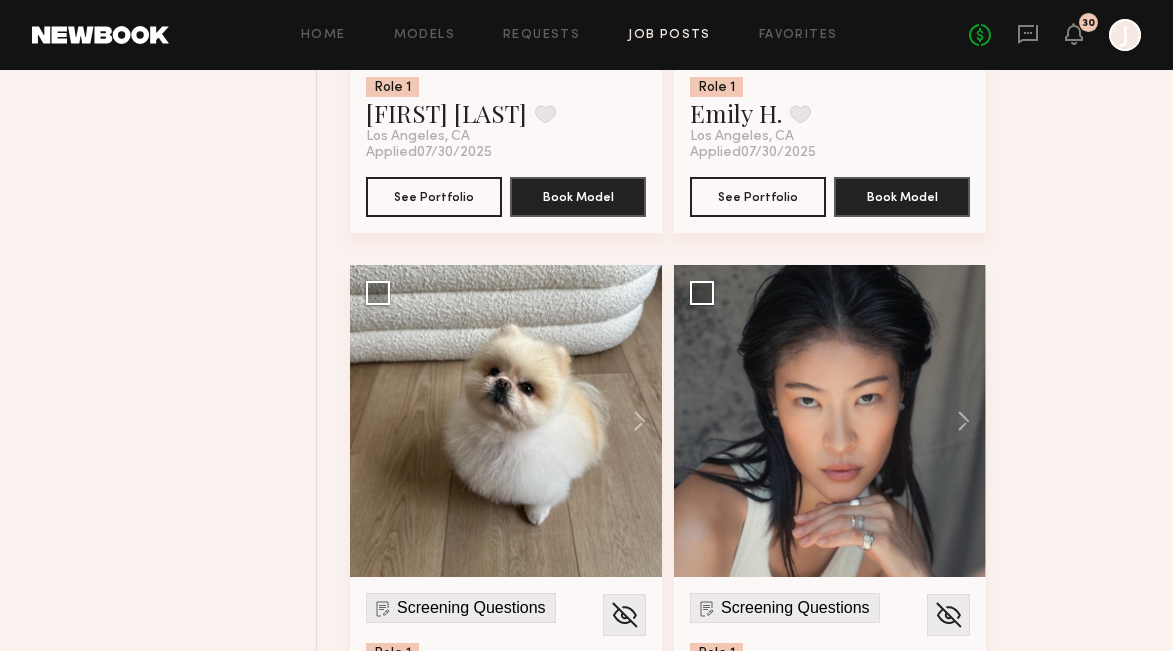 scroll, scrollTop: 1849, scrollLeft: 0, axis: vertical 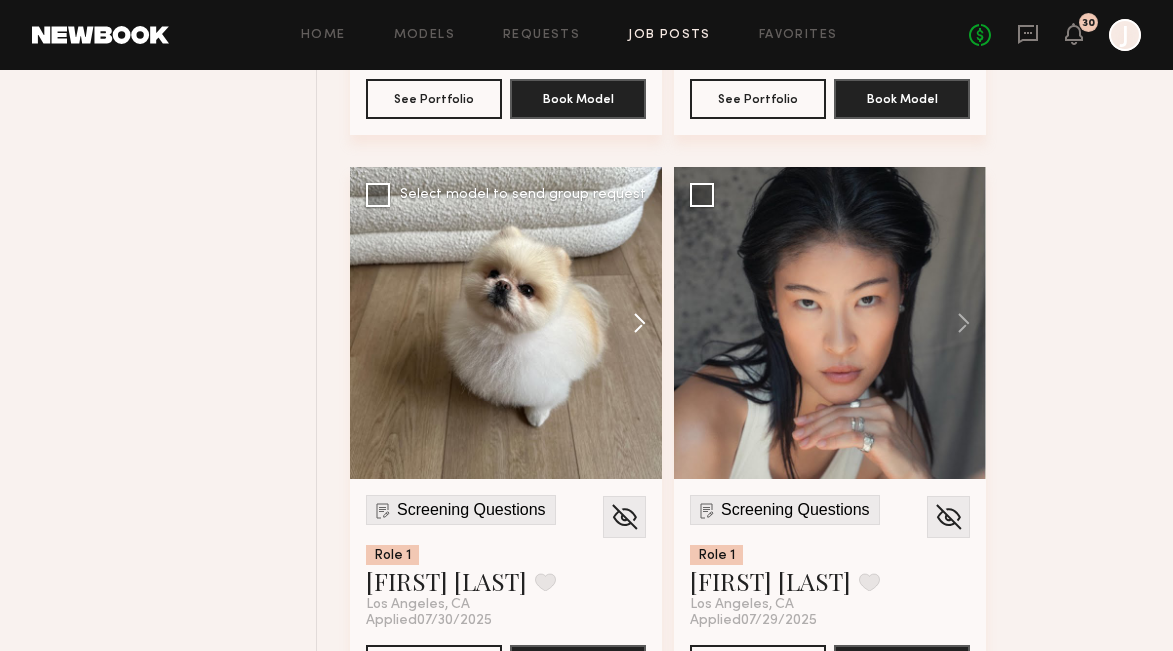 click 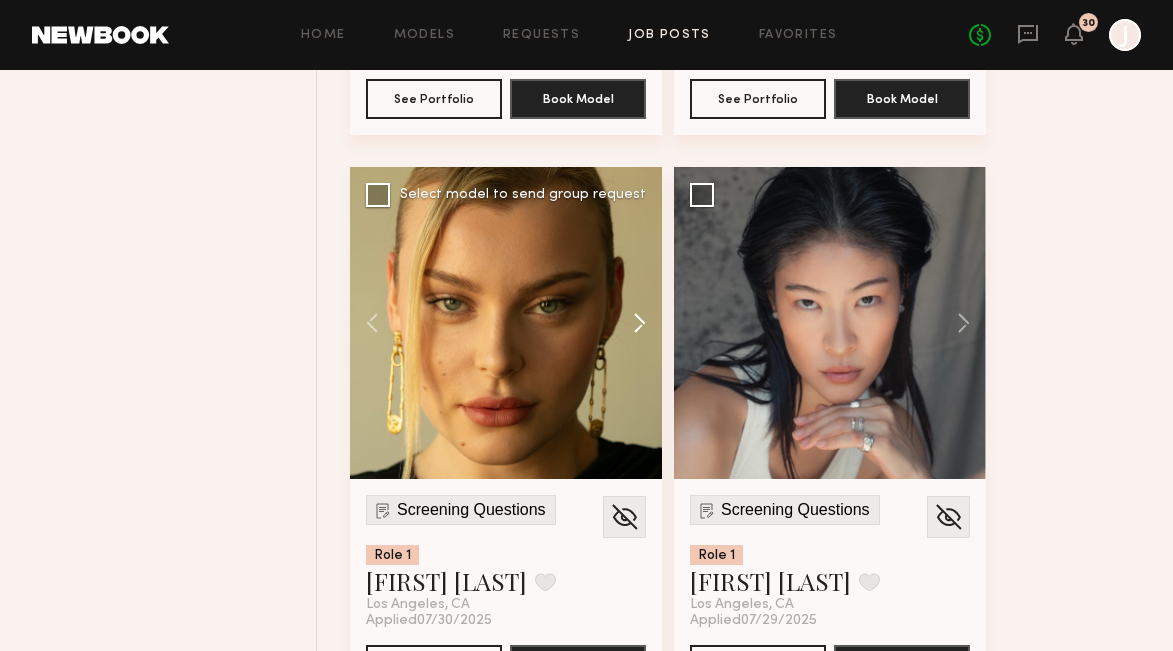 click 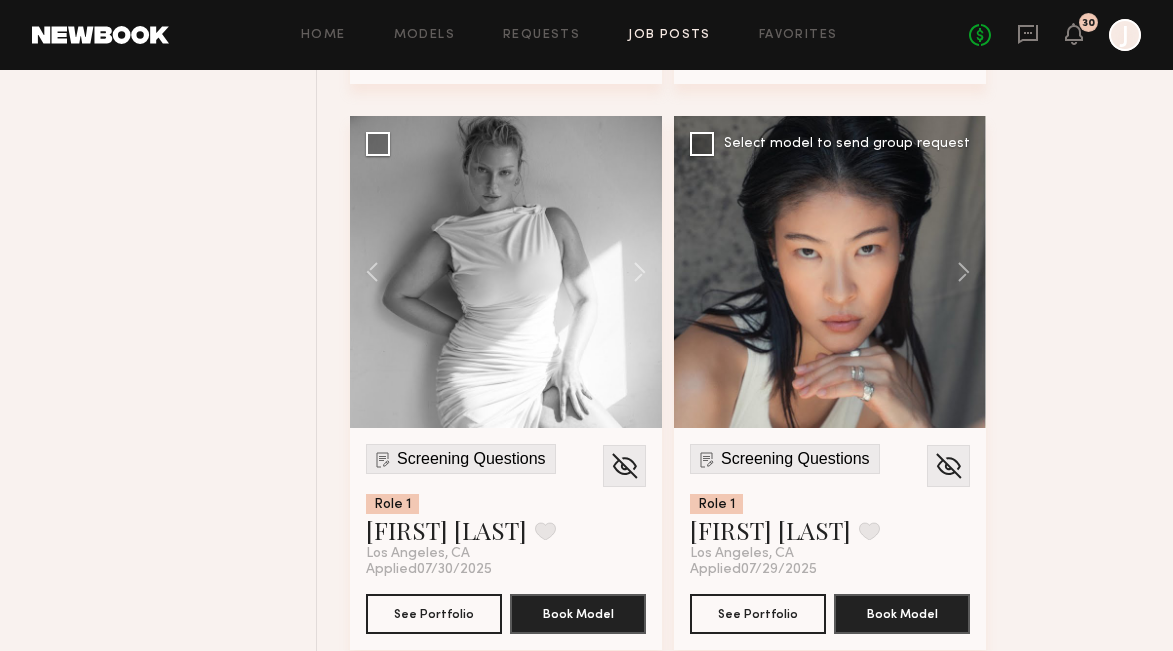scroll, scrollTop: 1901, scrollLeft: 0, axis: vertical 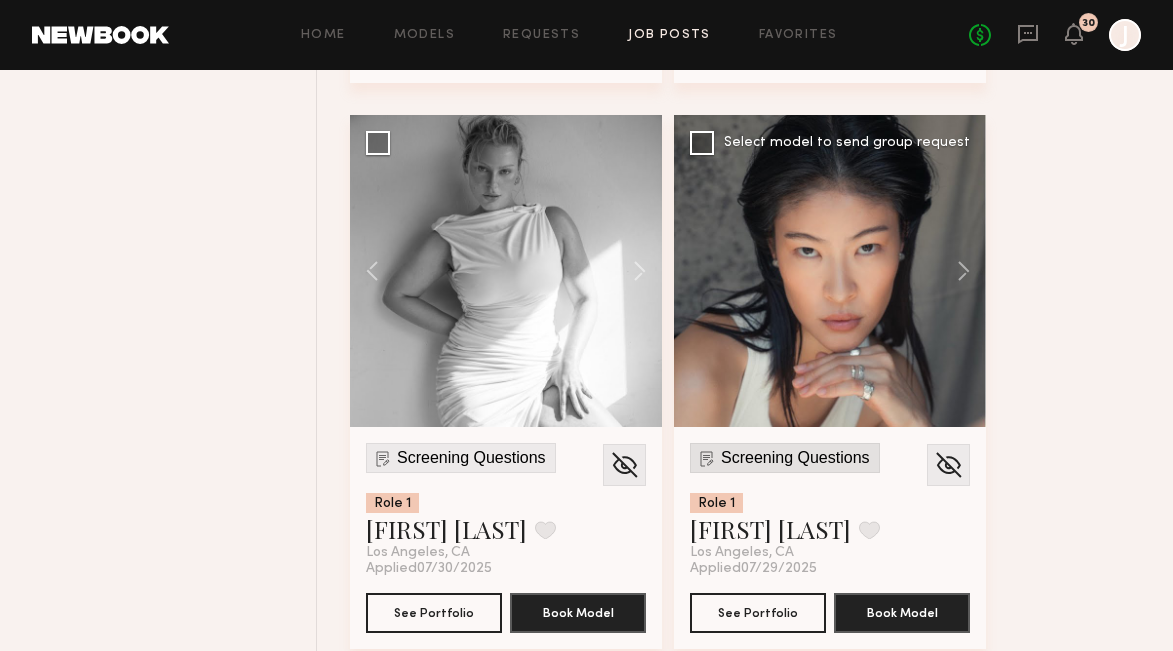 click on "Screening Questions" 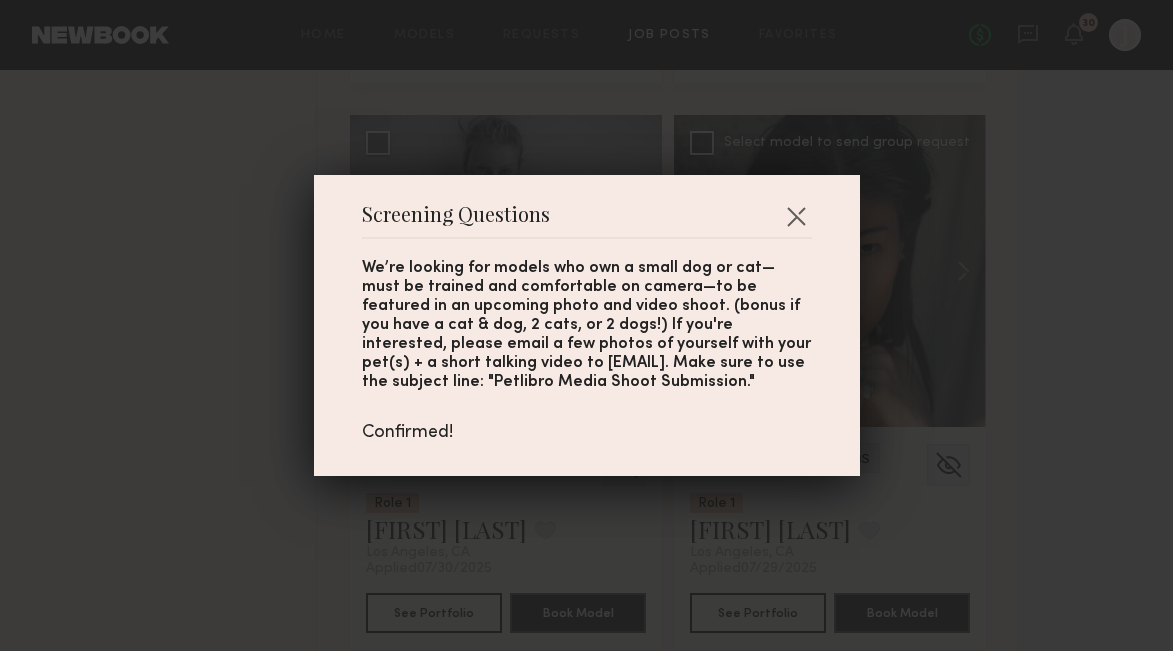 click at bounding box center (796, 216) 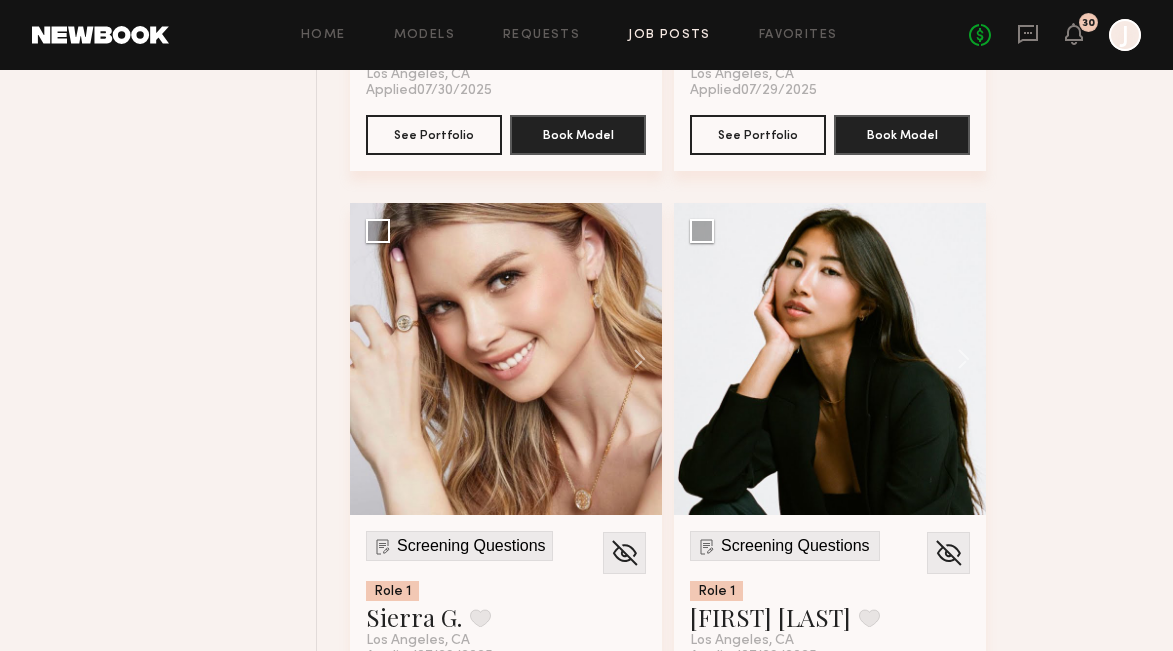 scroll, scrollTop: 2410, scrollLeft: 0, axis: vertical 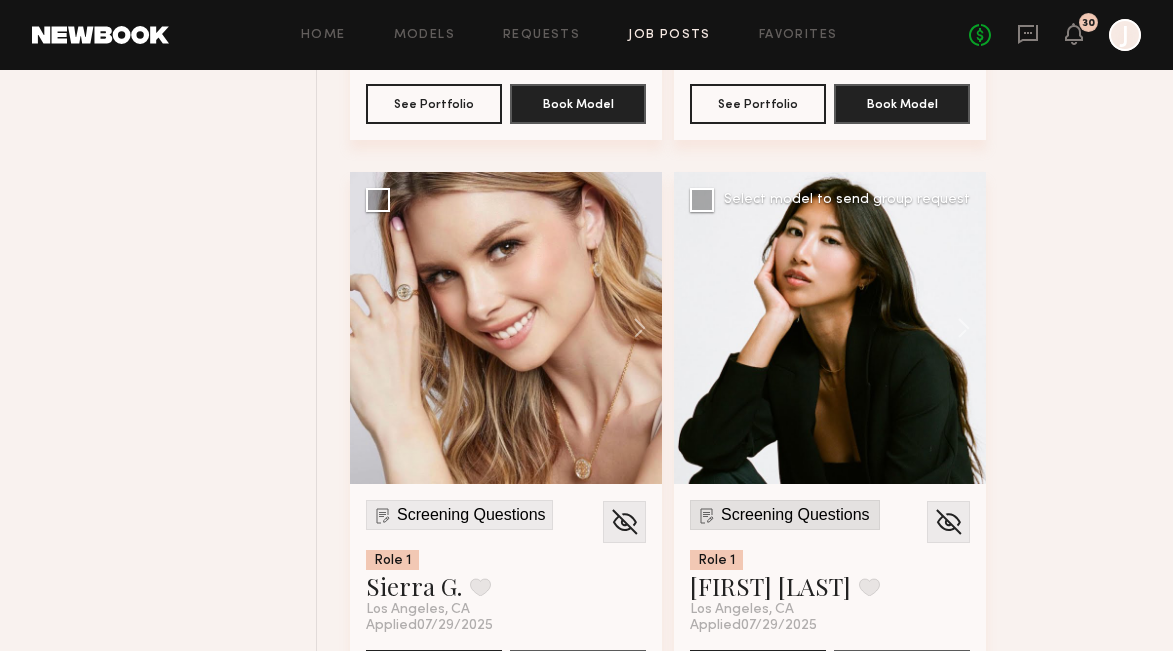 click on "Screening Questions" 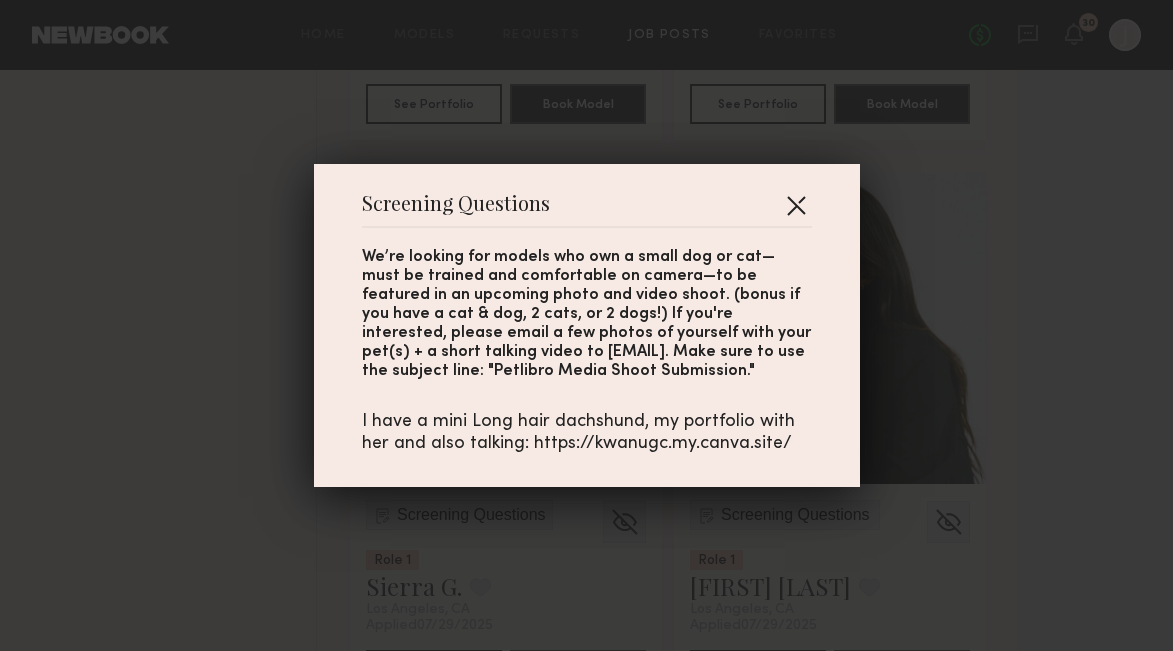 click at bounding box center [796, 205] 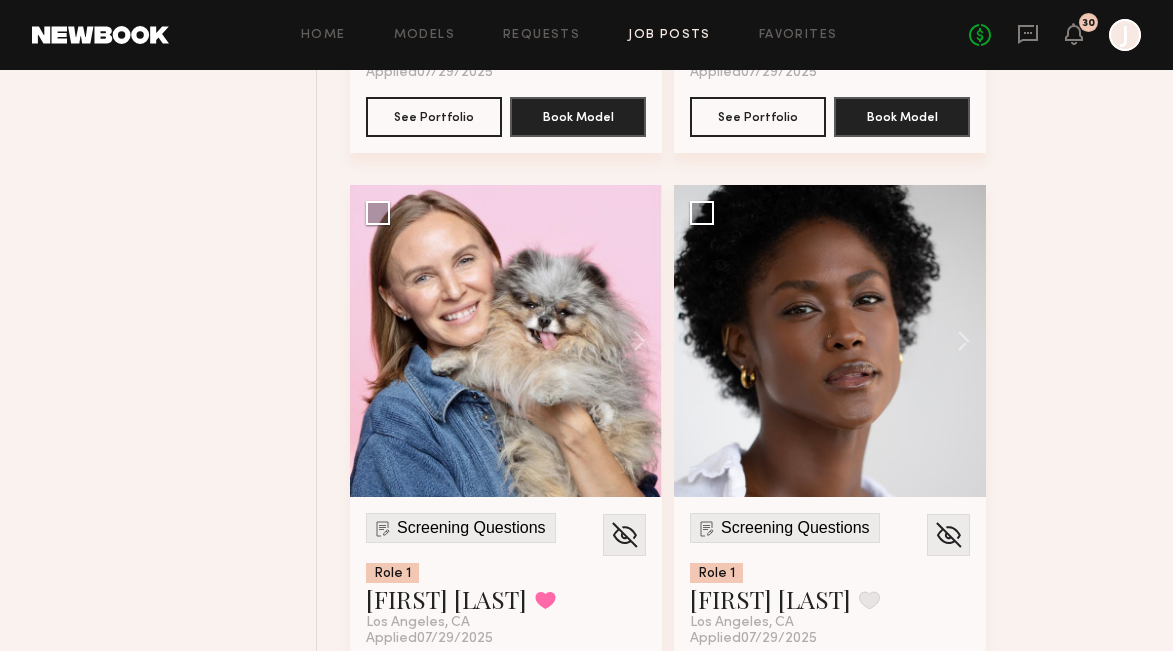 scroll, scrollTop: 2976, scrollLeft: 0, axis: vertical 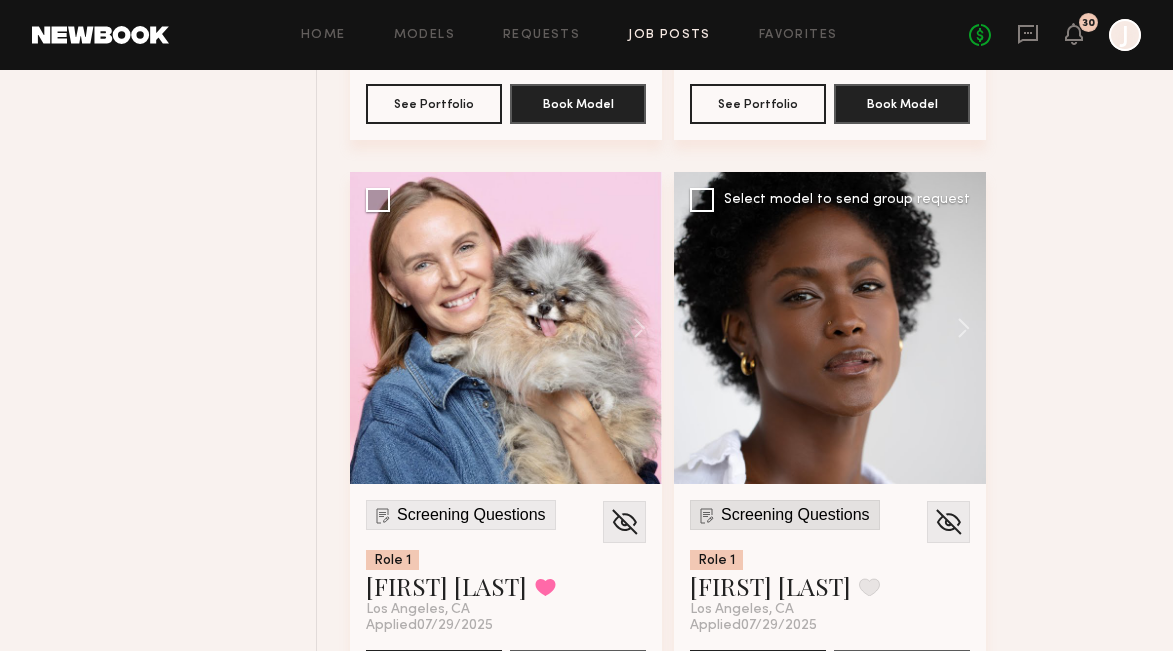click on "Screening Questions" 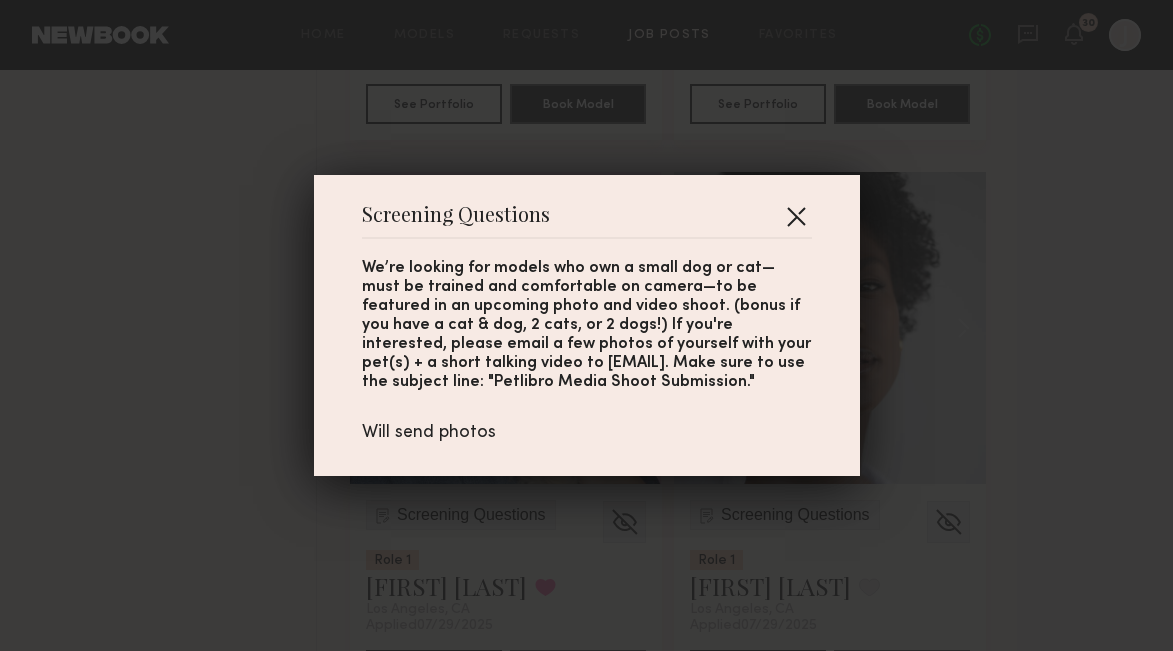click at bounding box center [796, 216] 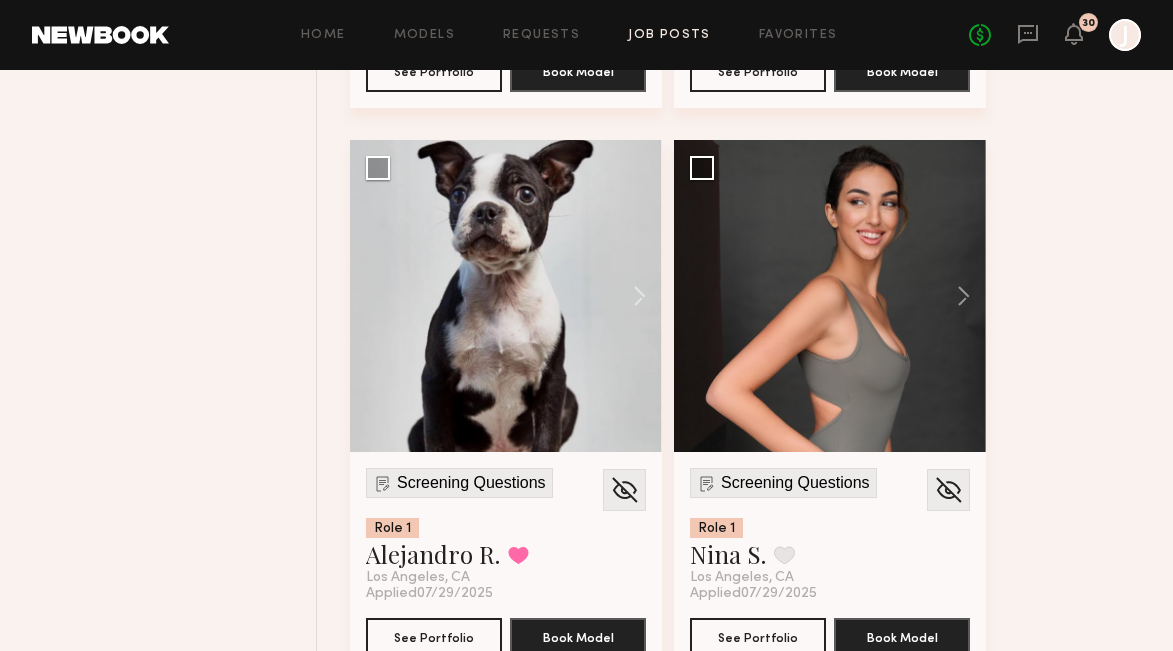scroll, scrollTop: 3686, scrollLeft: 0, axis: vertical 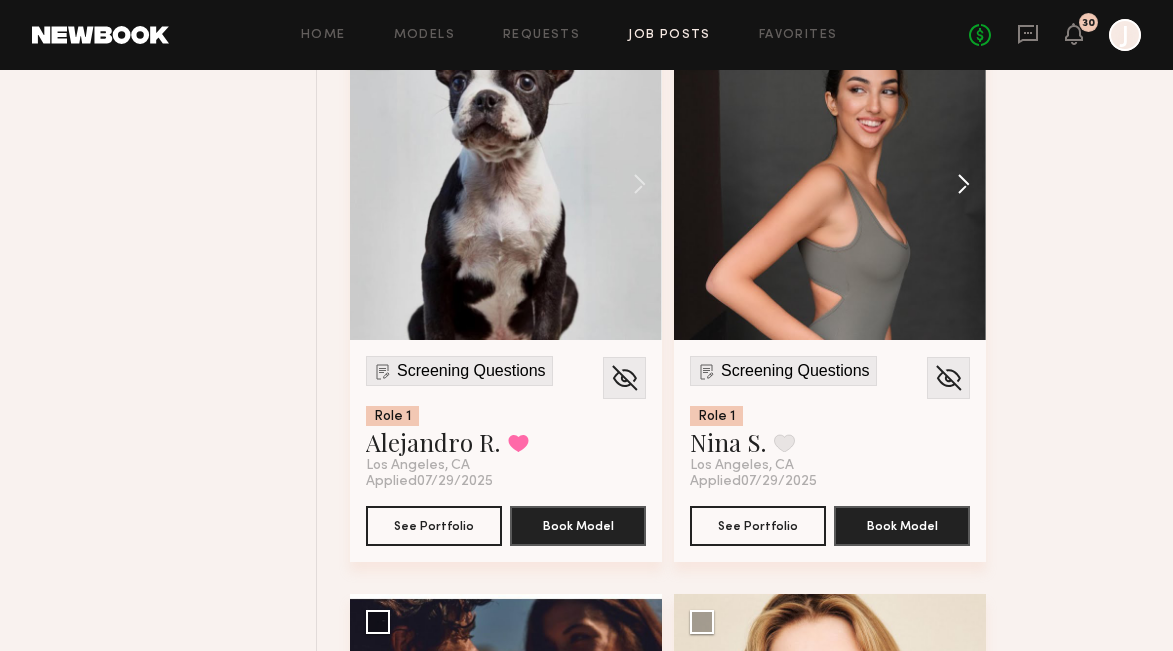 click 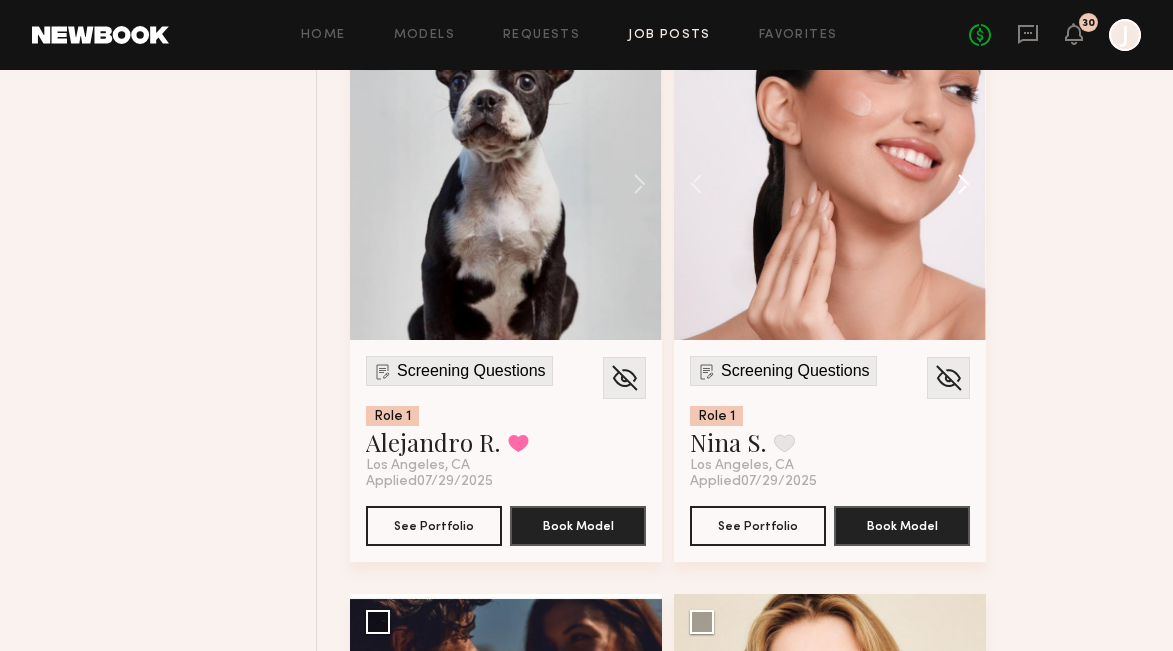 click 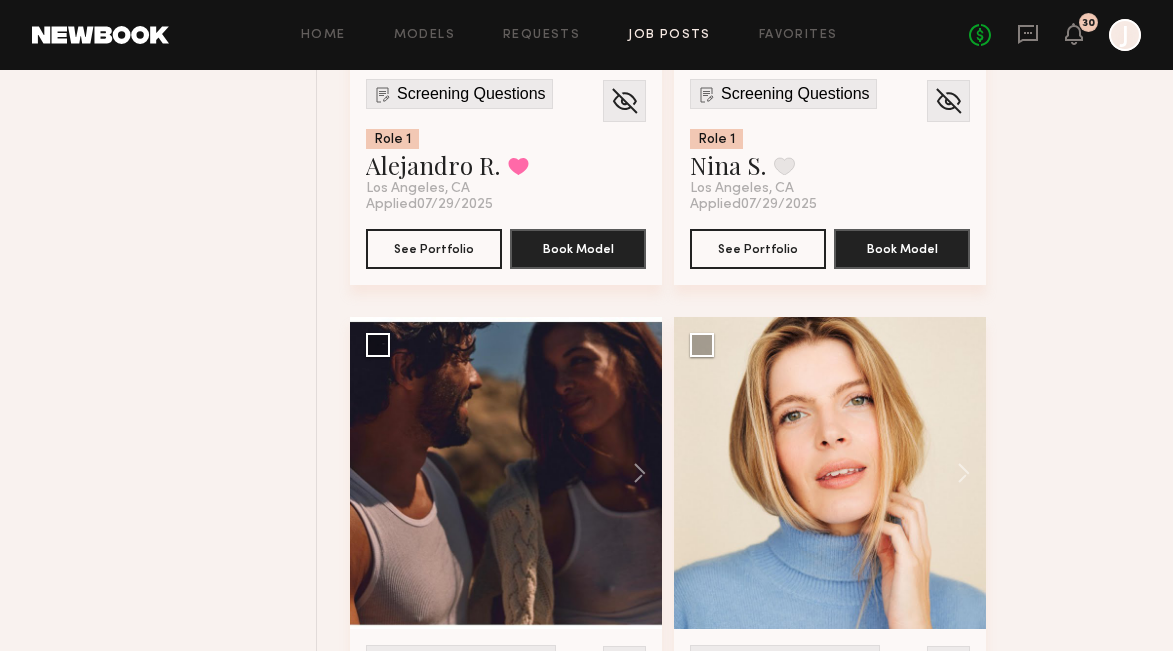 scroll, scrollTop: 4138, scrollLeft: 0, axis: vertical 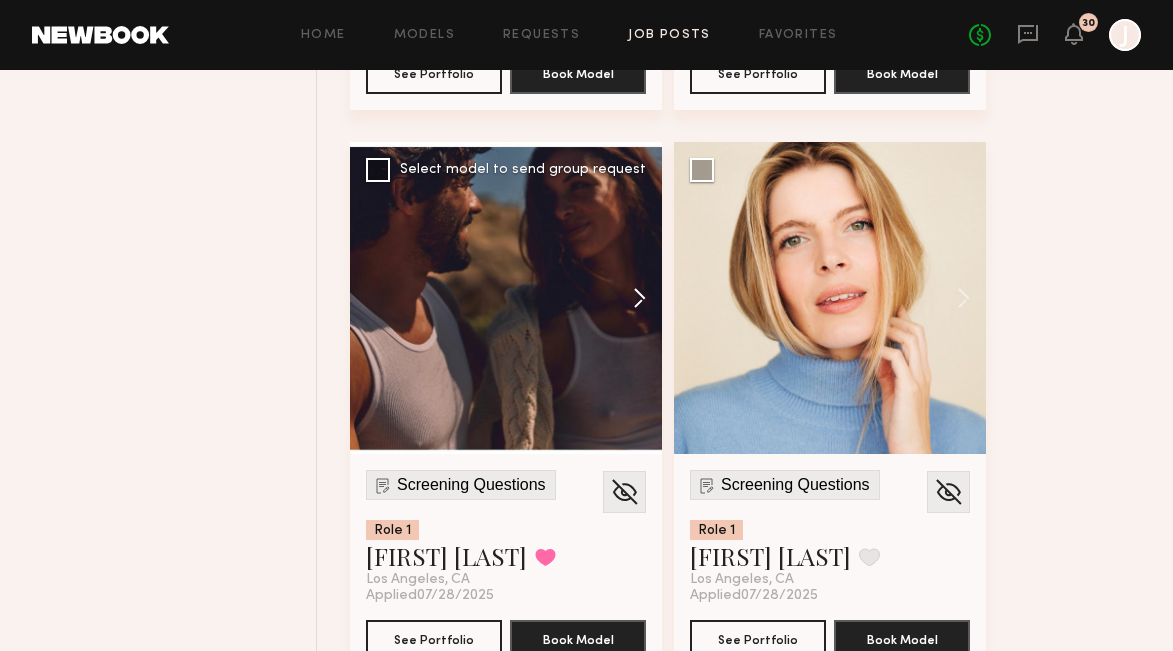 click 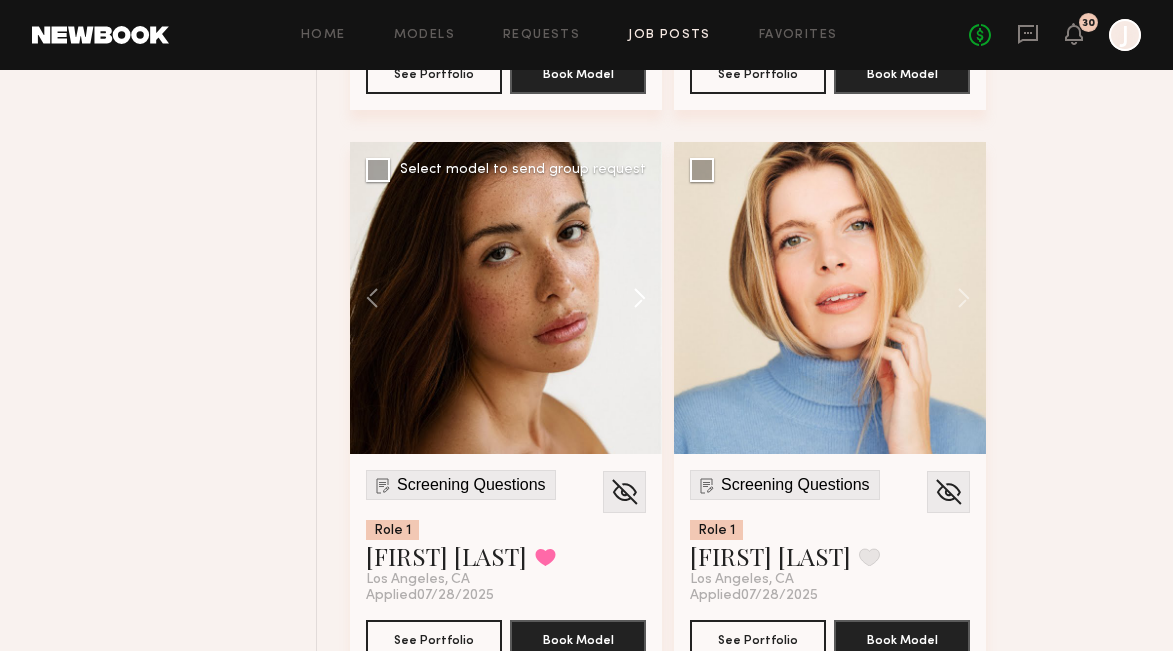 click 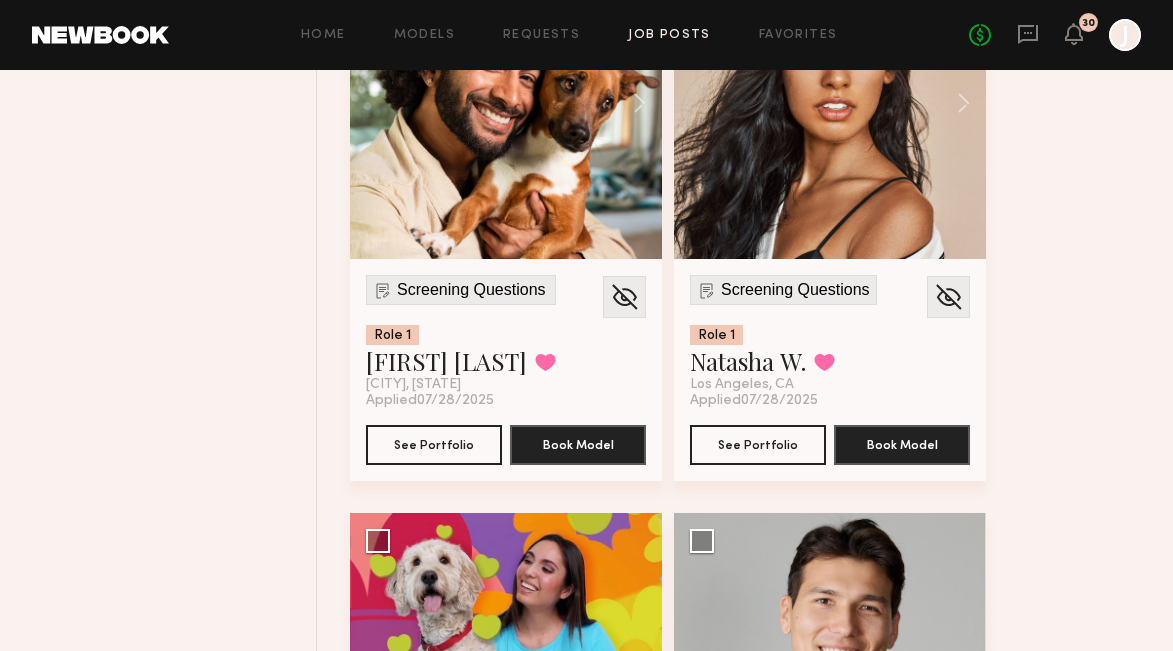 scroll, scrollTop: 5367, scrollLeft: 0, axis: vertical 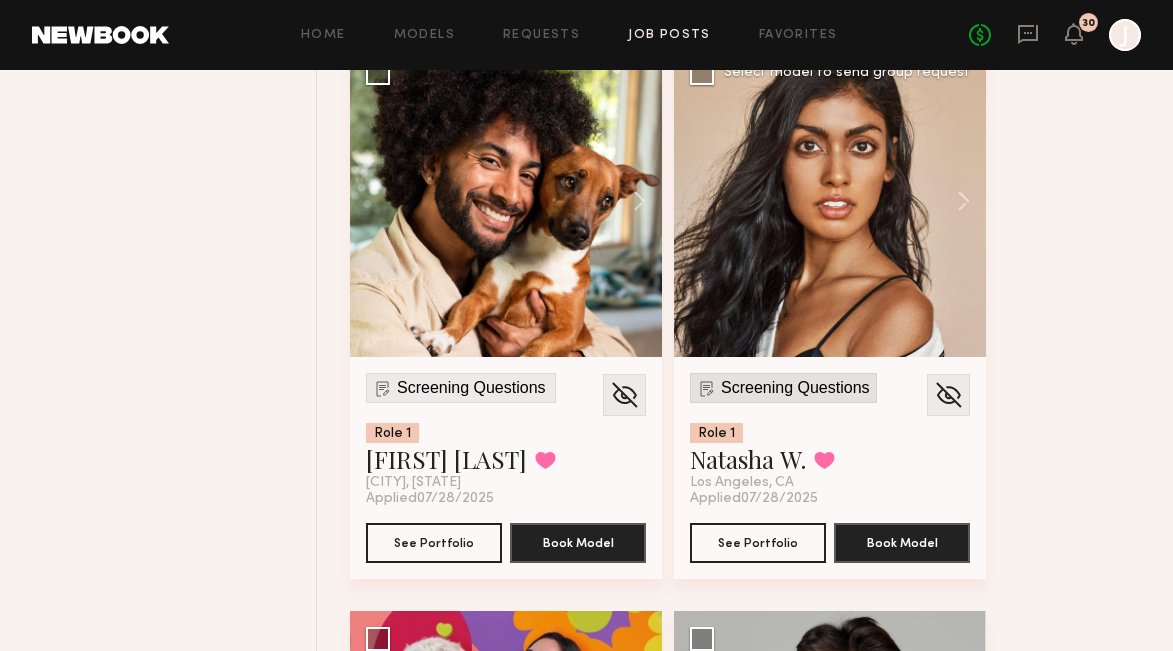 click on "Screening Questions" 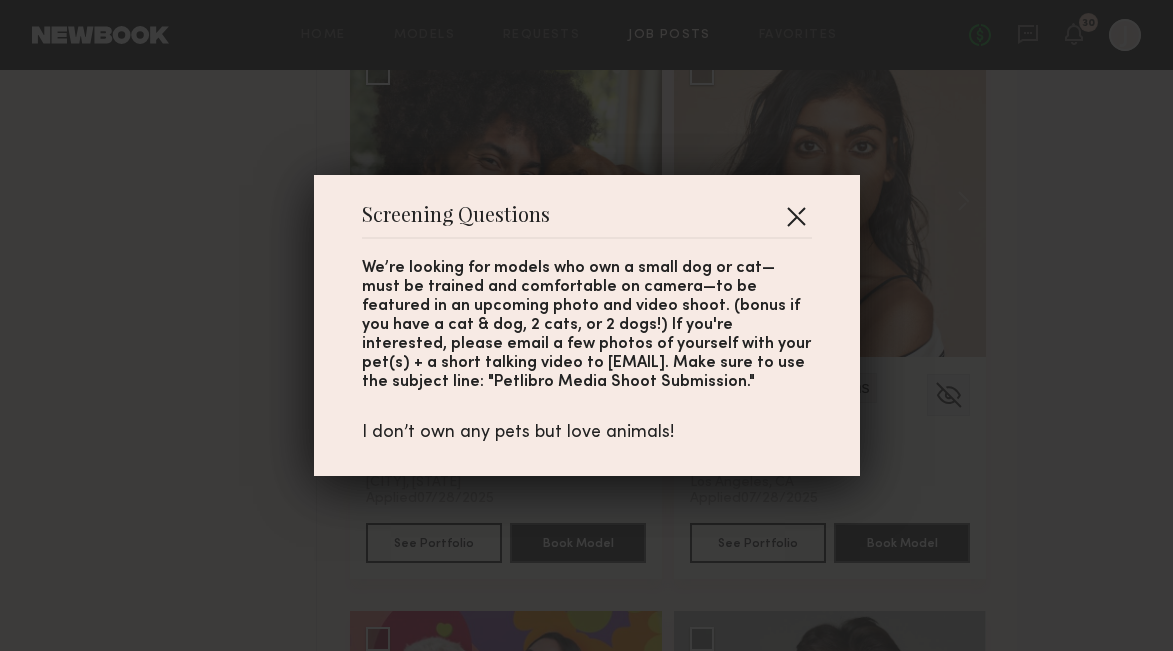 click at bounding box center (796, 216) 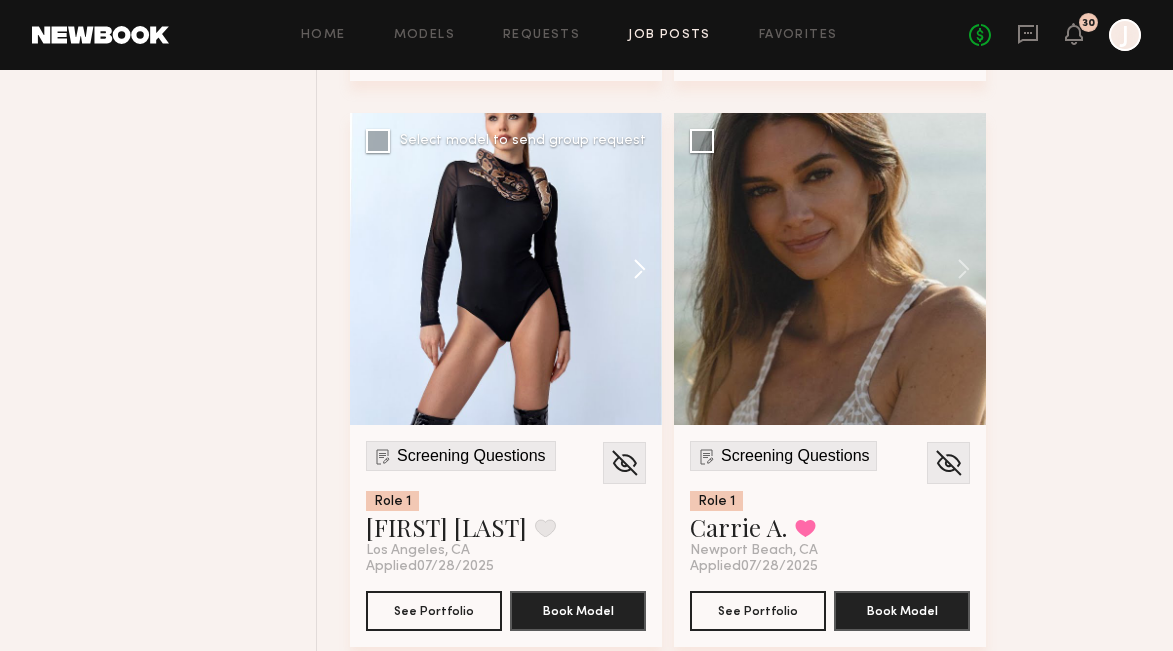 scroll, scrollTop: 6429, scrollLeft: 0, axis: vertical 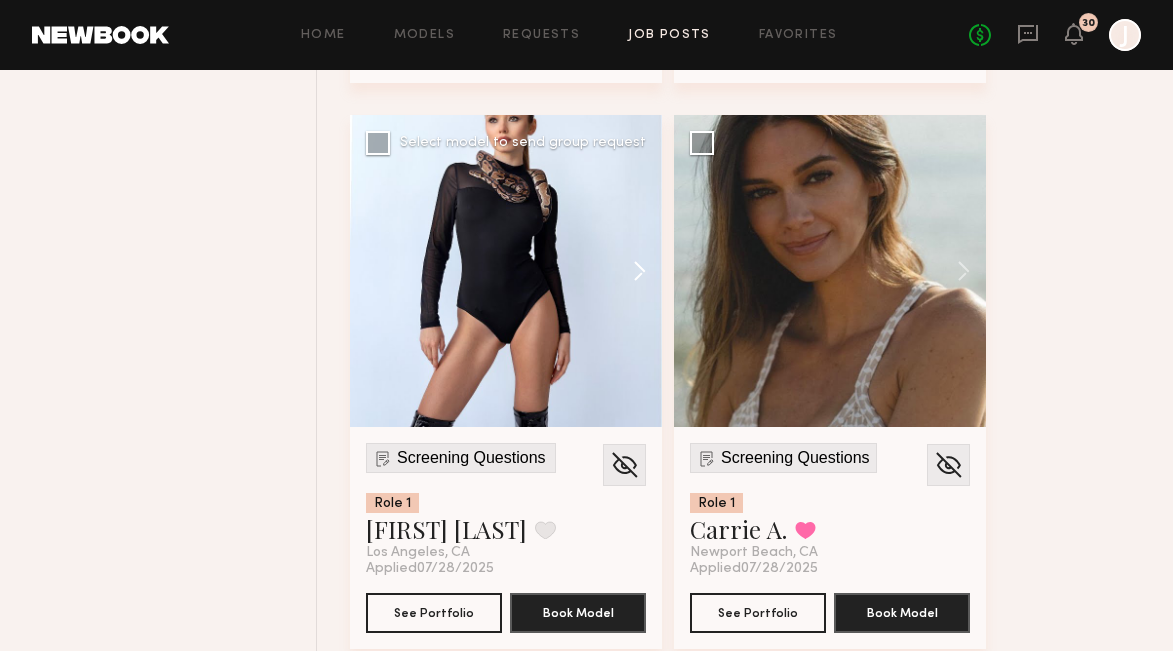 click 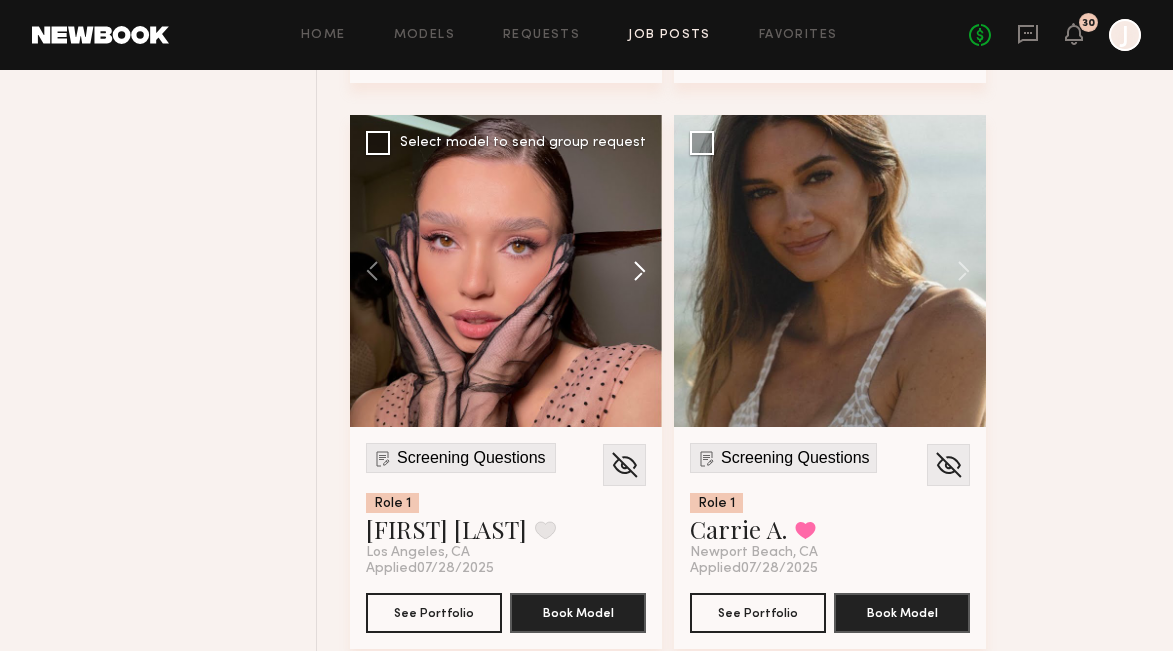 click 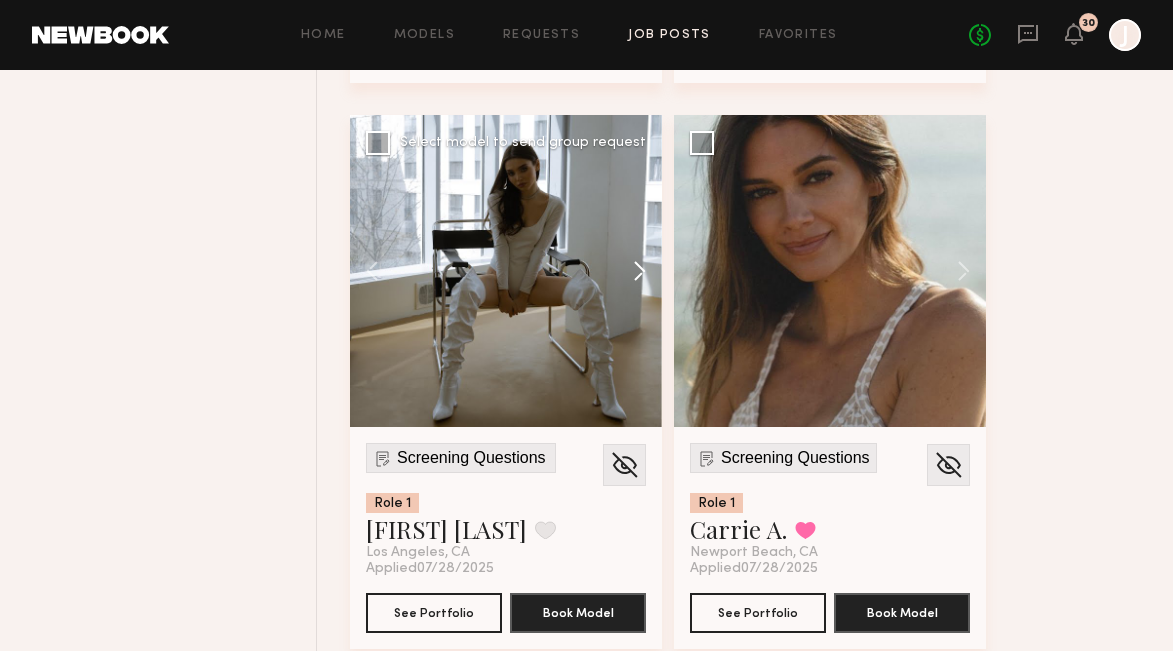 click 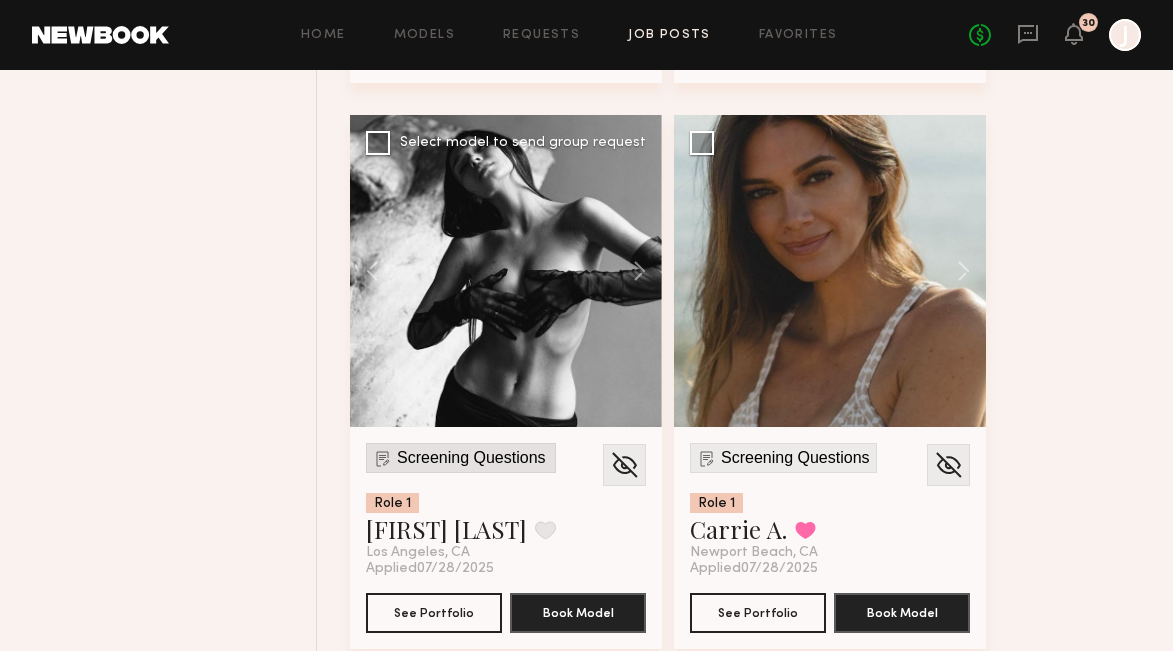 click on "Screening Questions" 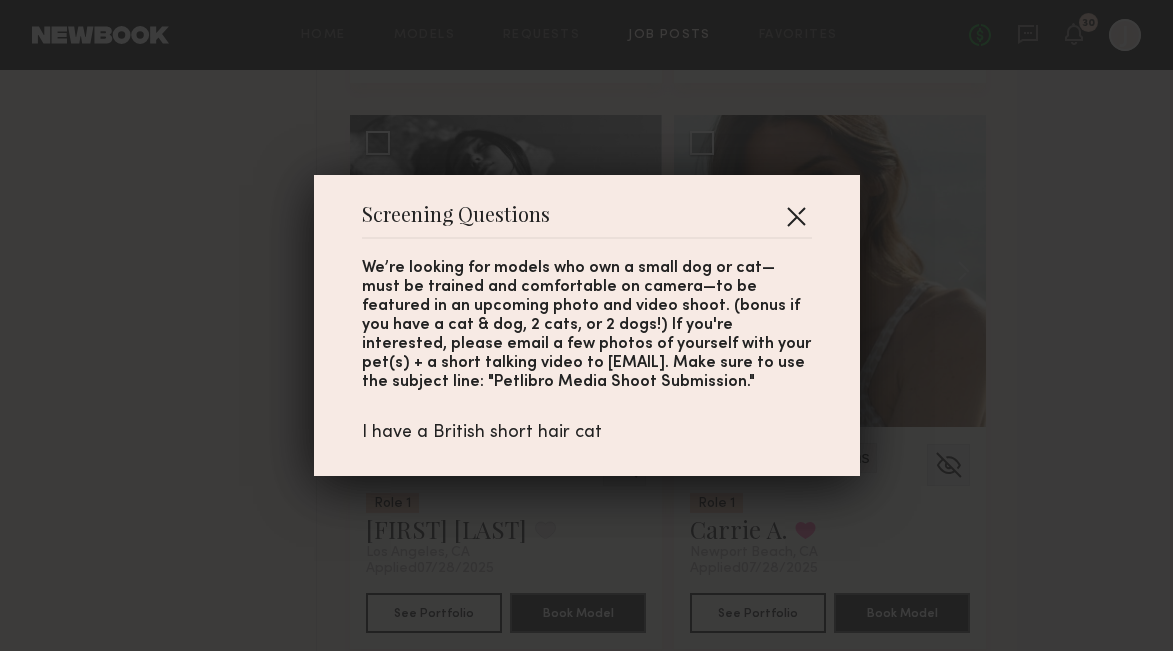 click at bounding box center (796, 216) 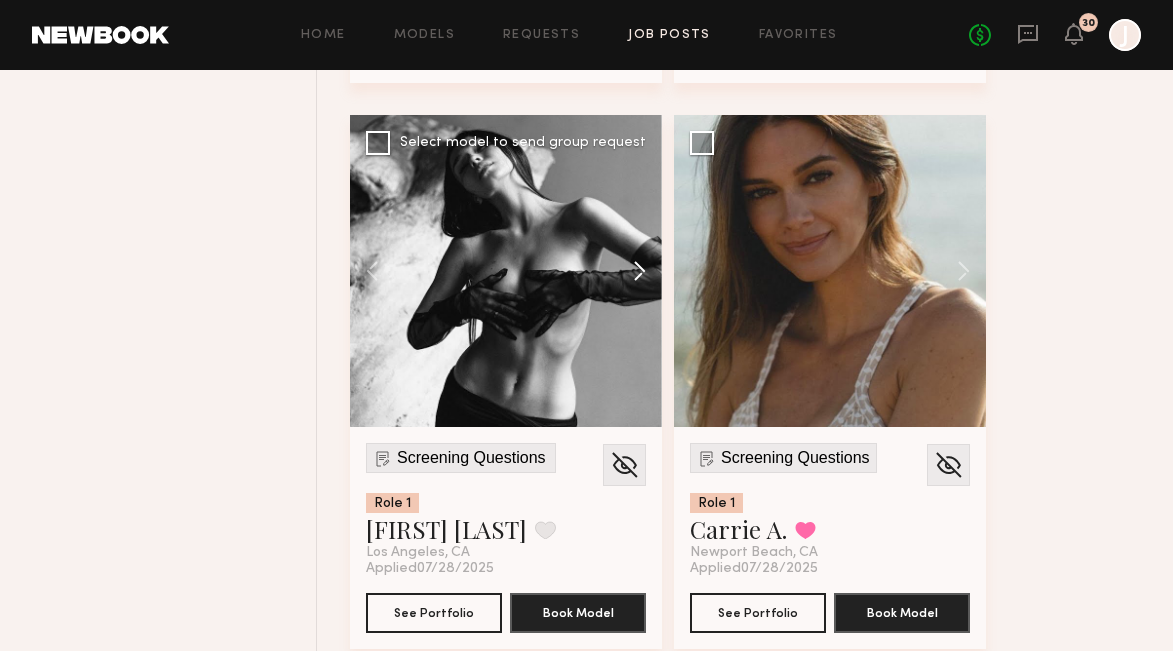 click 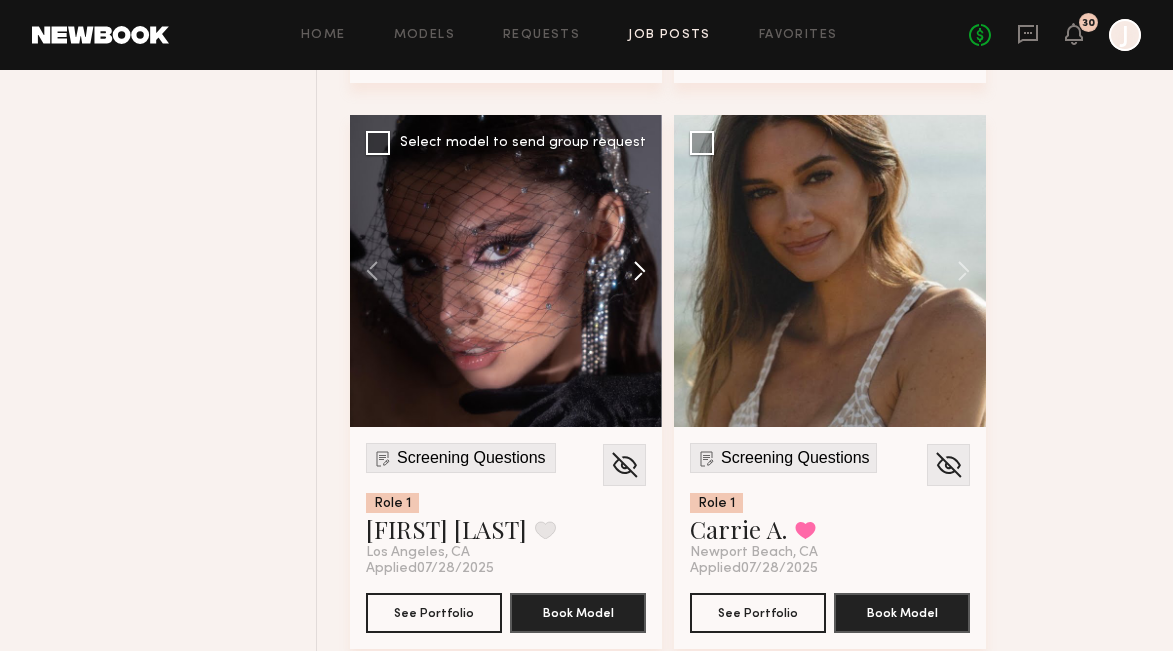 click 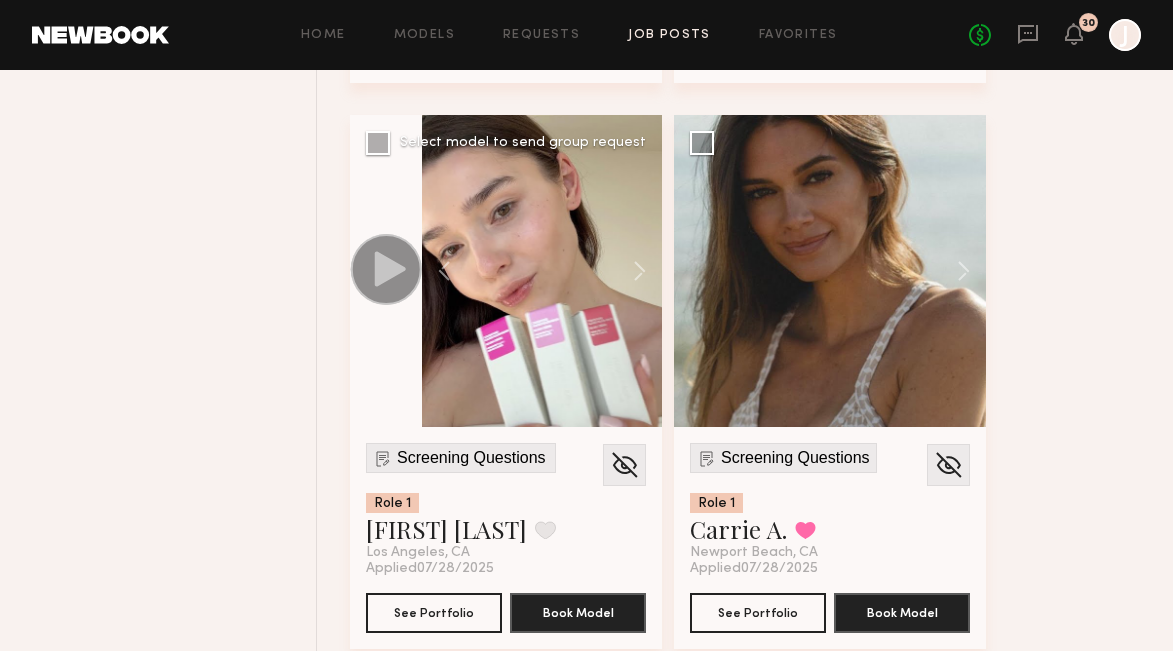 click 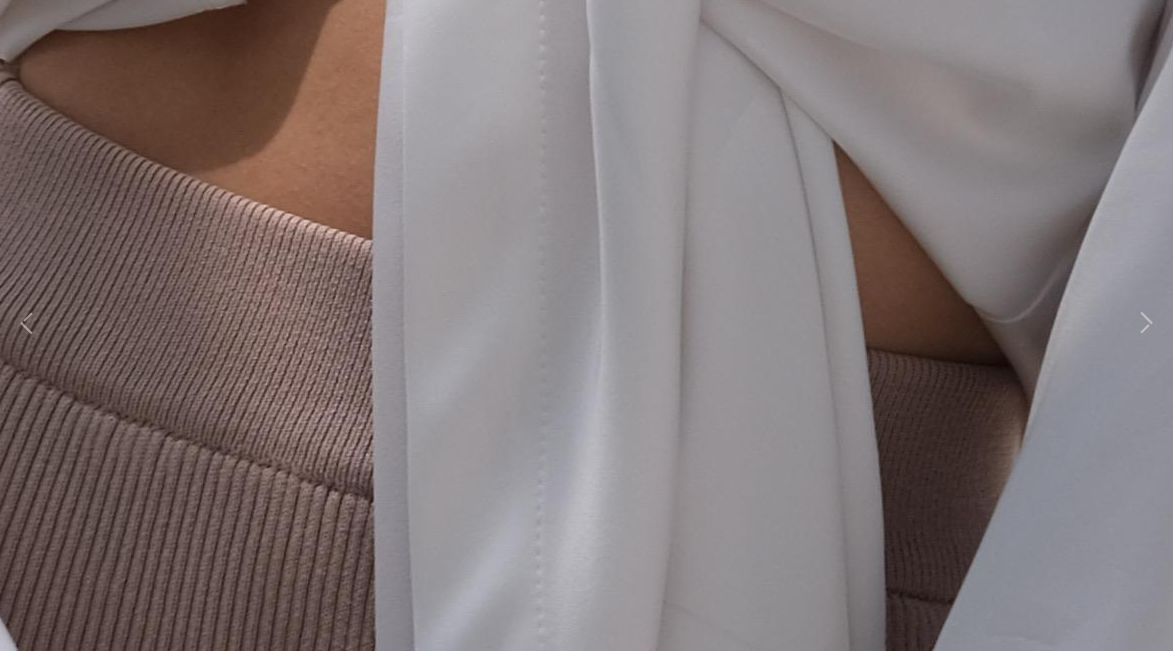 click at bounding box center (27, 325) 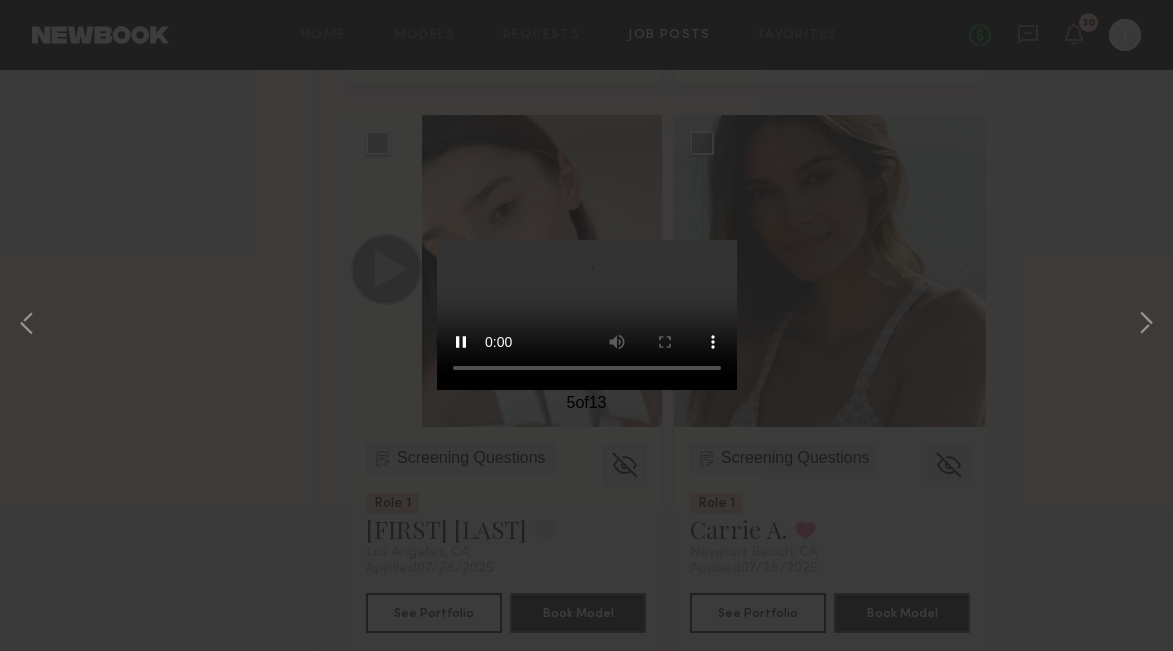 click at bounding box center (27, 325) 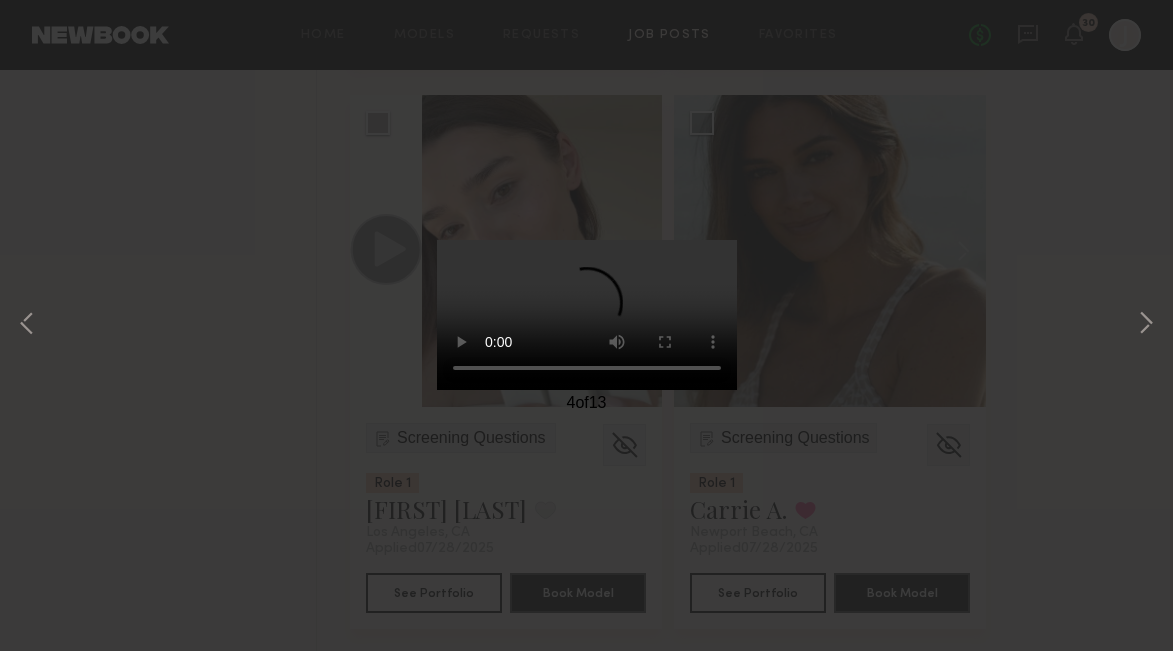 scroll, scrollTop: 6469, scrollLeft: 0, axis: vertical 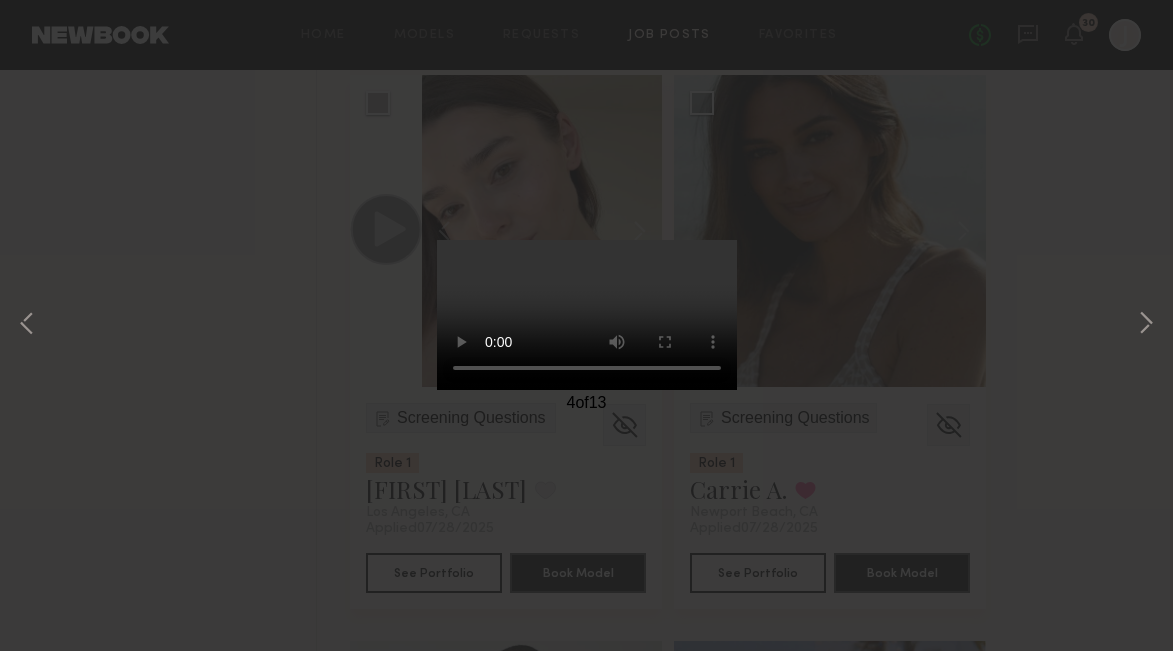 click at bounding box center (27, 325) 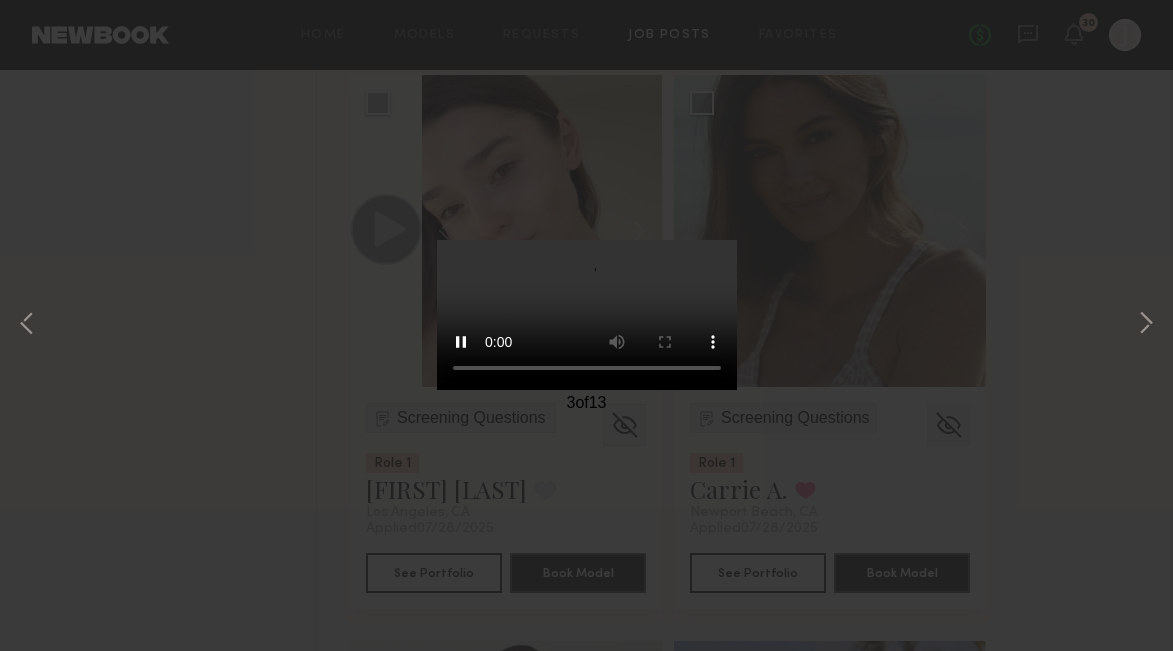 click at bounding box center [27, 325] 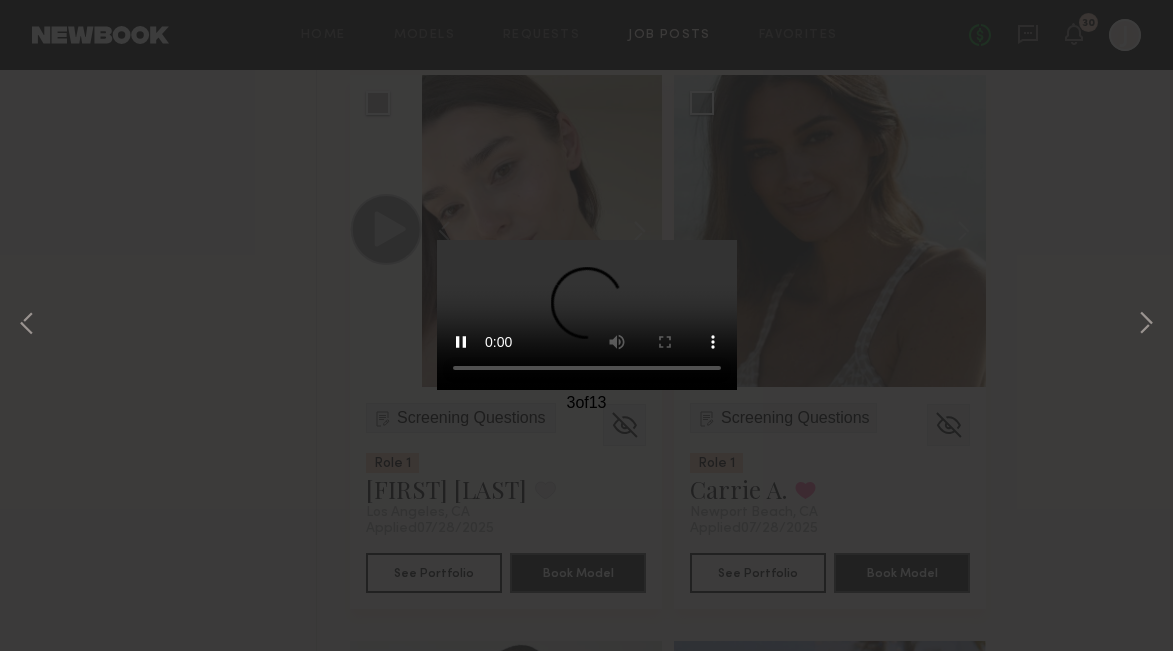 click at bounding box center (27, 325) 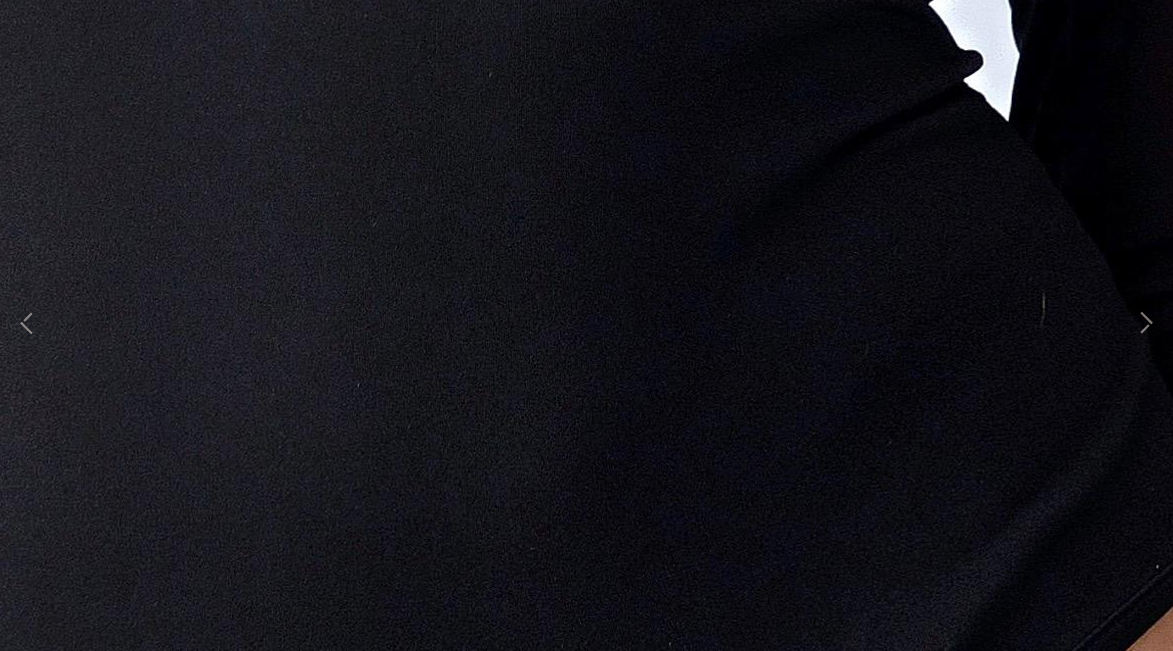 click at bounding box center [27, 325] 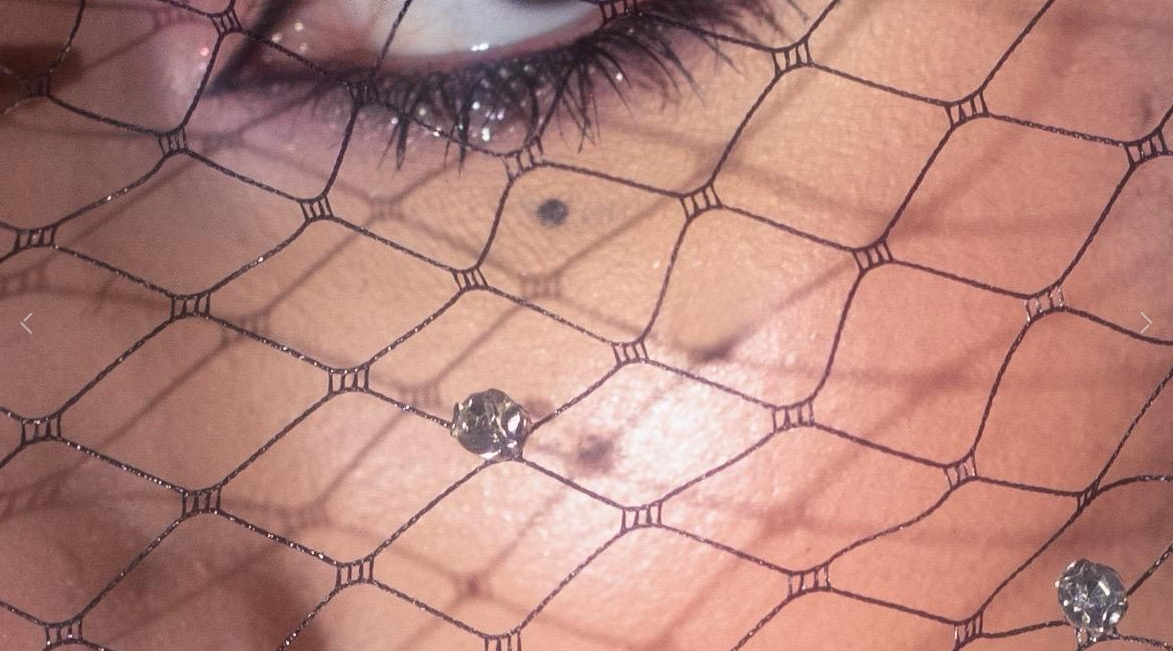 scroll, scrollTop: 0, scrollLeft: -2, axis: horizontal 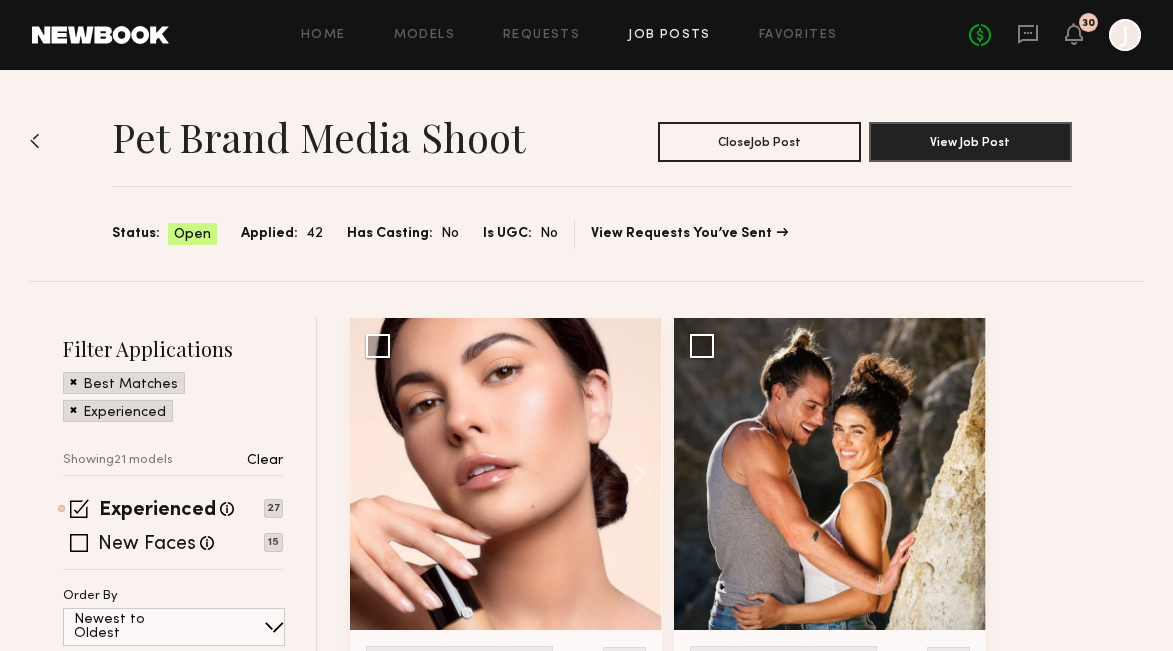 click 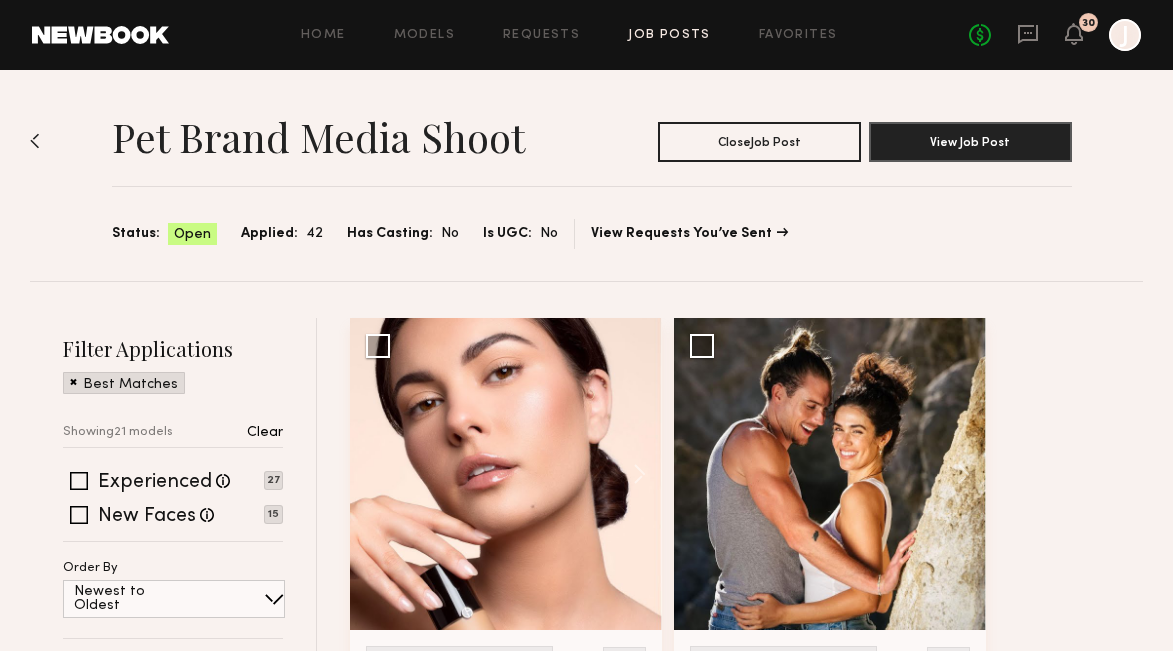 click 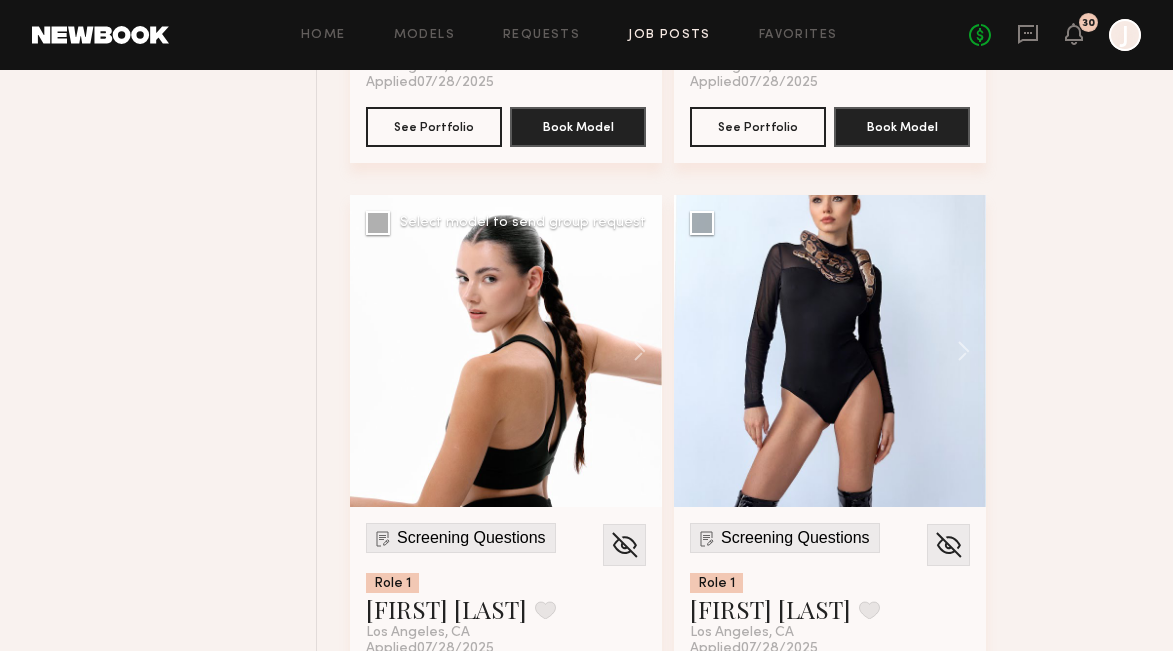 scroll, scrollTop: 10311, scrollLeft: 0, axis: vertical 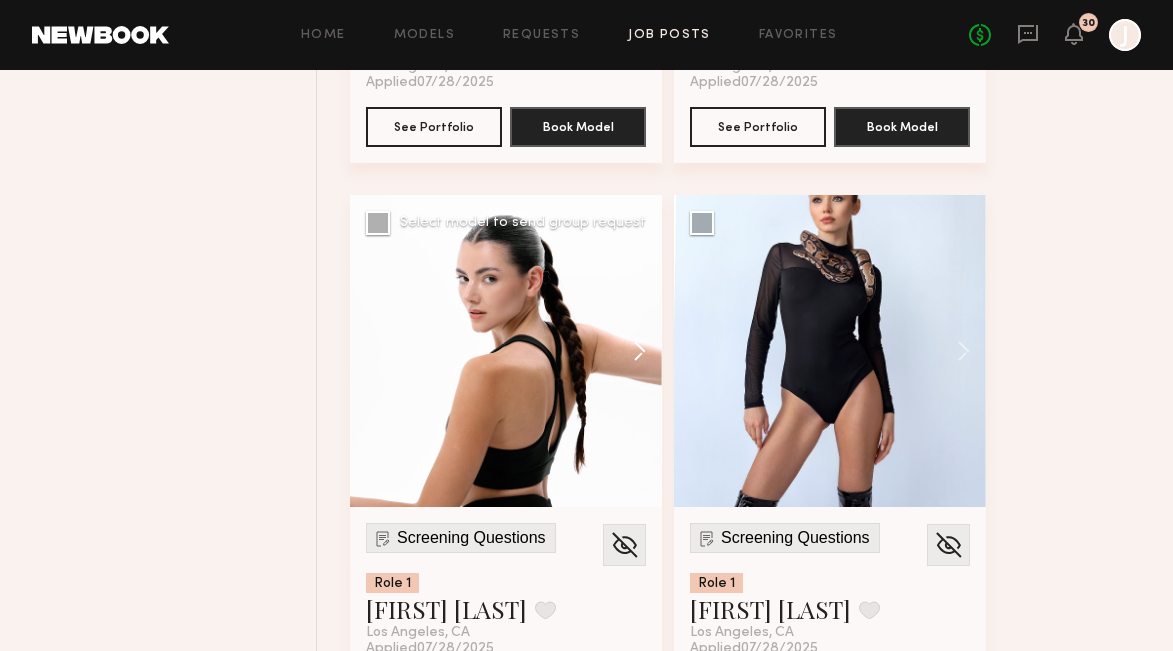 click 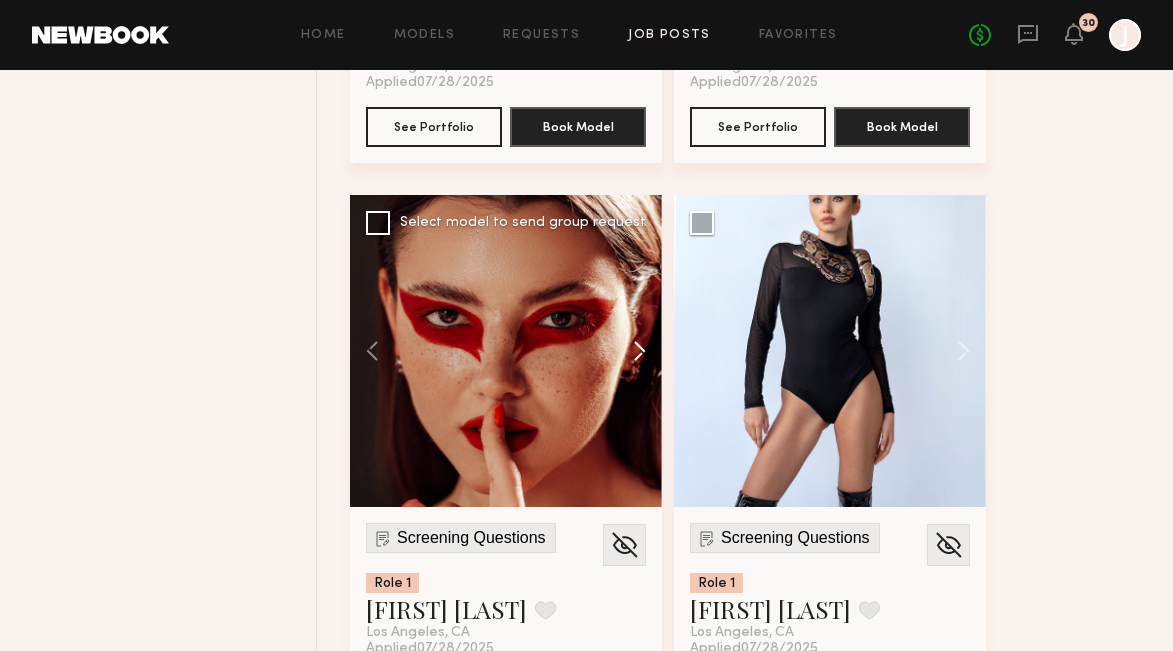 click 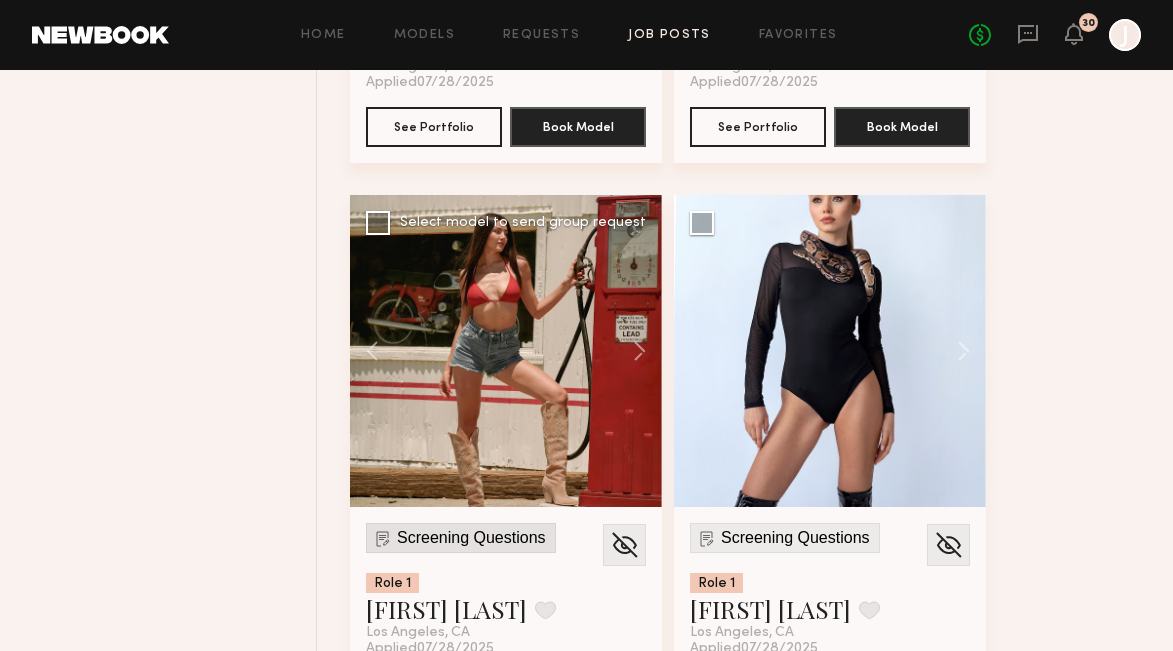 click on "Screening Questions" 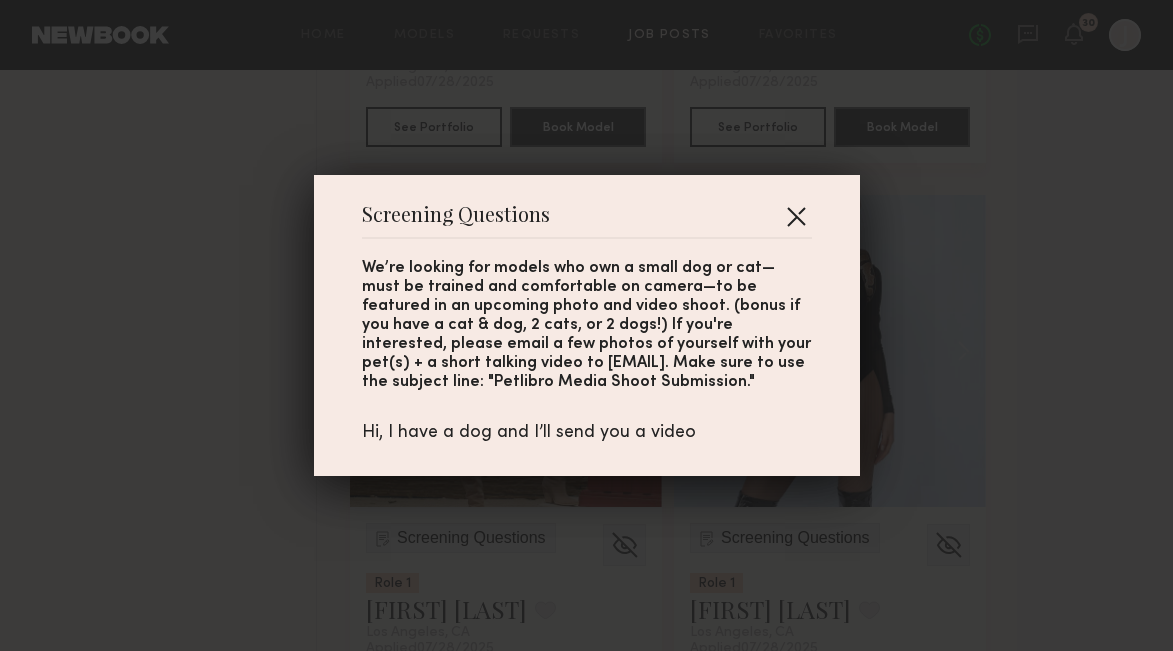 click at bounding box center [796, 216] 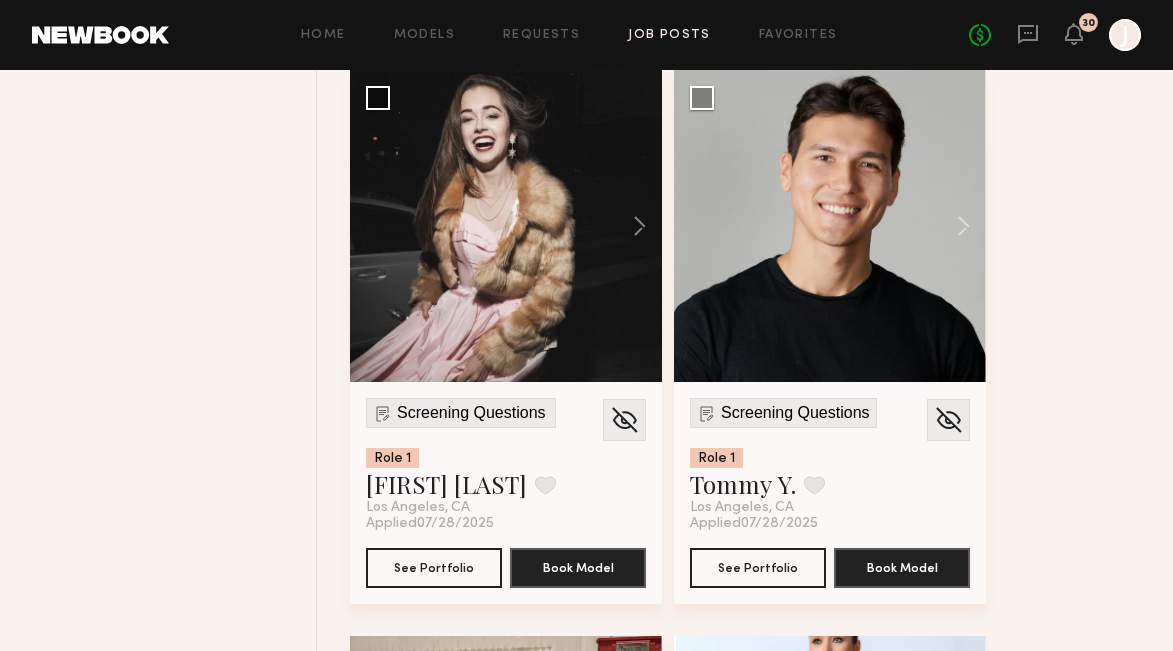 scroll, scrollTop: 9845, scrollLeft: 0, axis: vertical 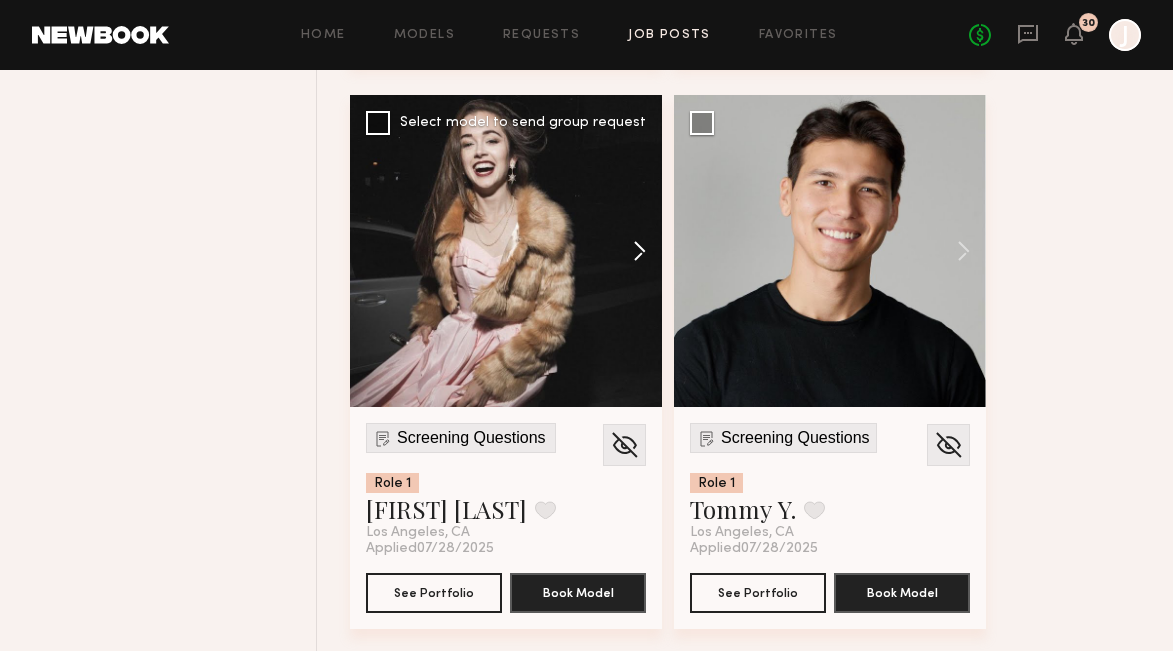 click 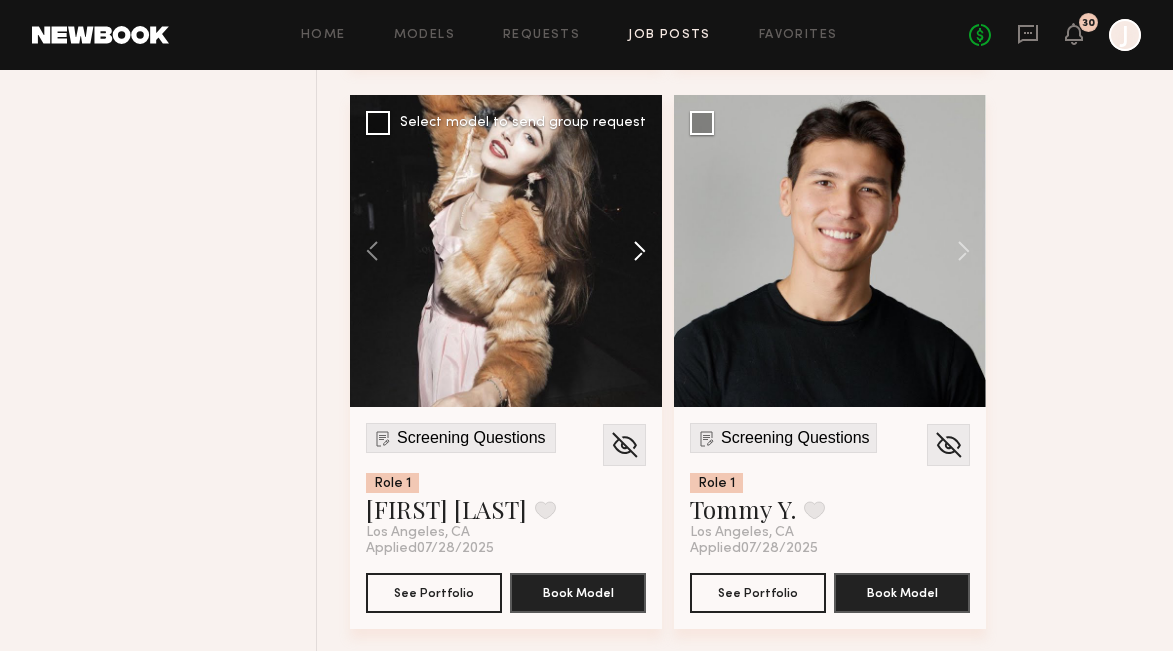 click 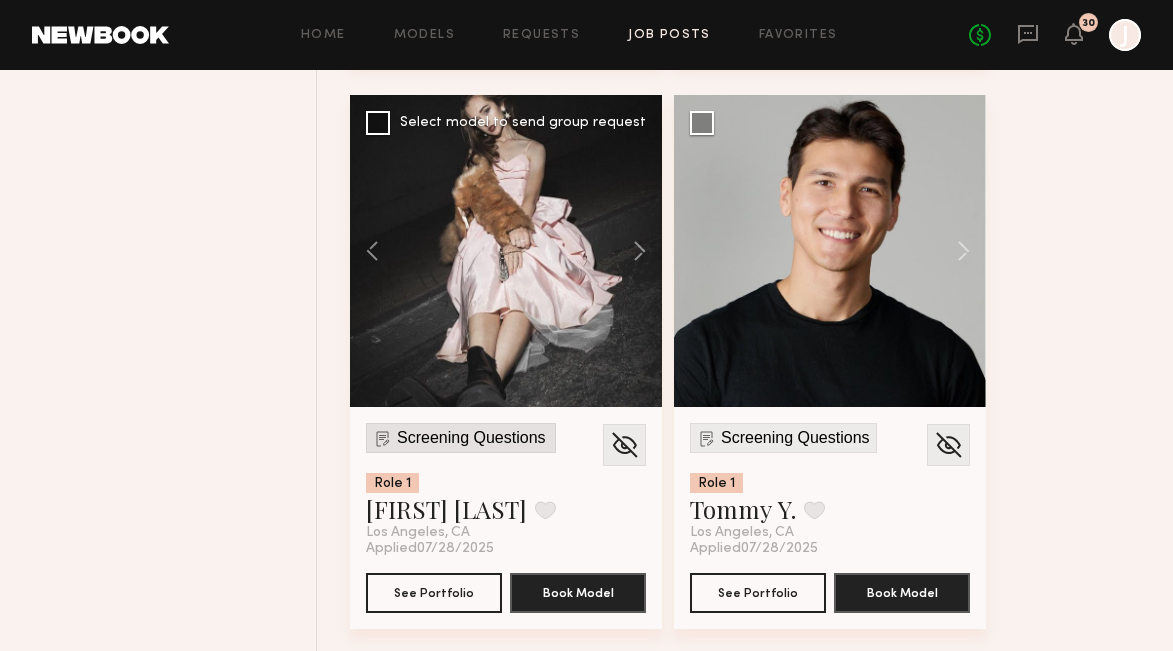 click on "Screening Questions" 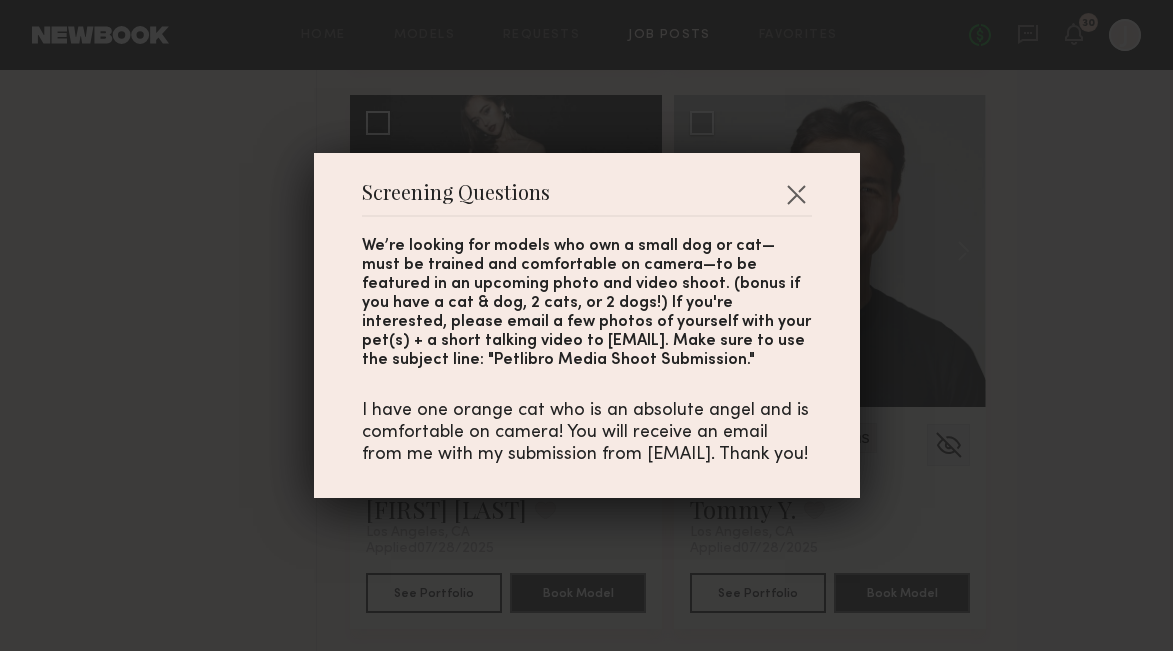 drag, startPoint x: 365, startPoint y: 459, endPoint x: 597, endPoint y: 466, distance: 232.10558 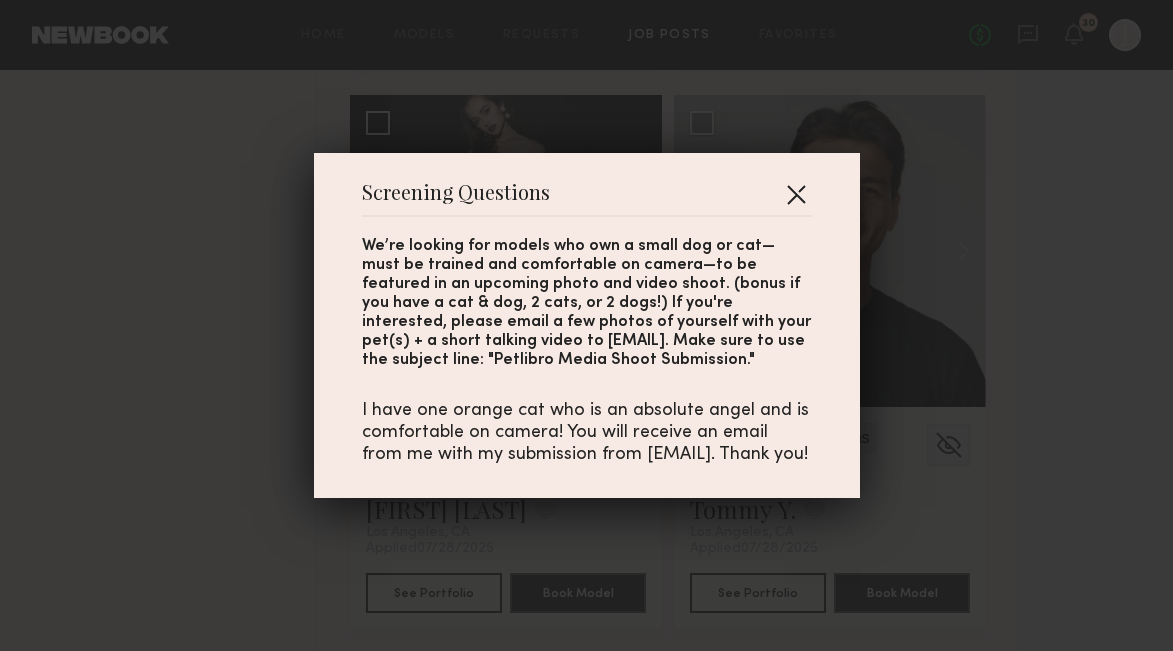 click at bounding box center (796, 194) 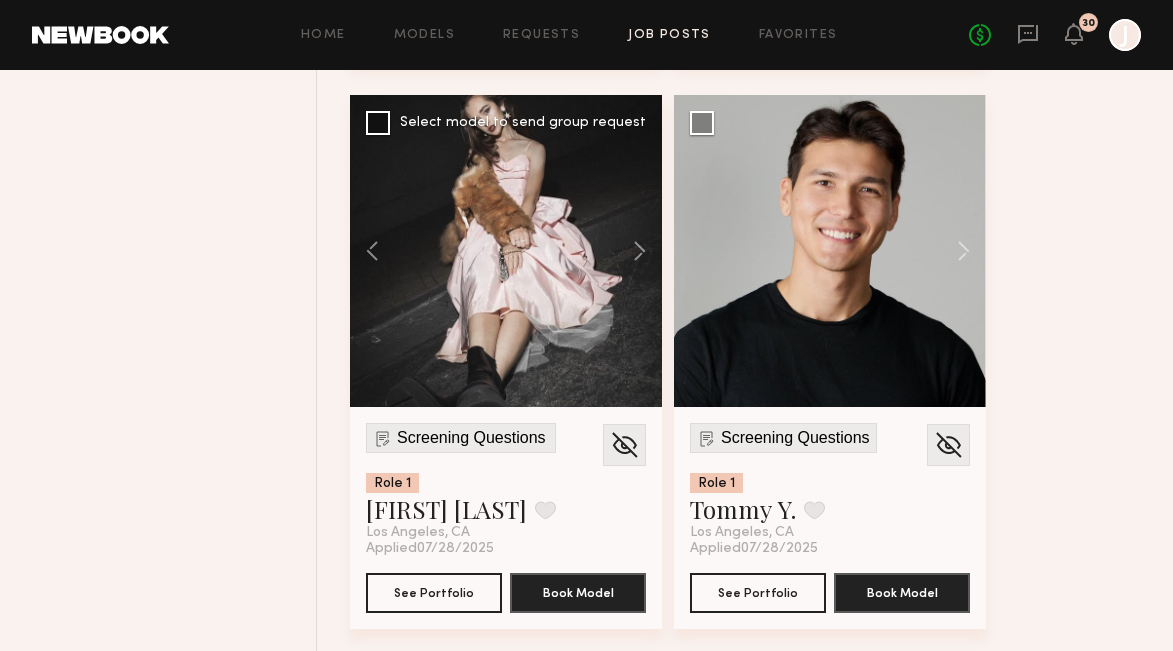click 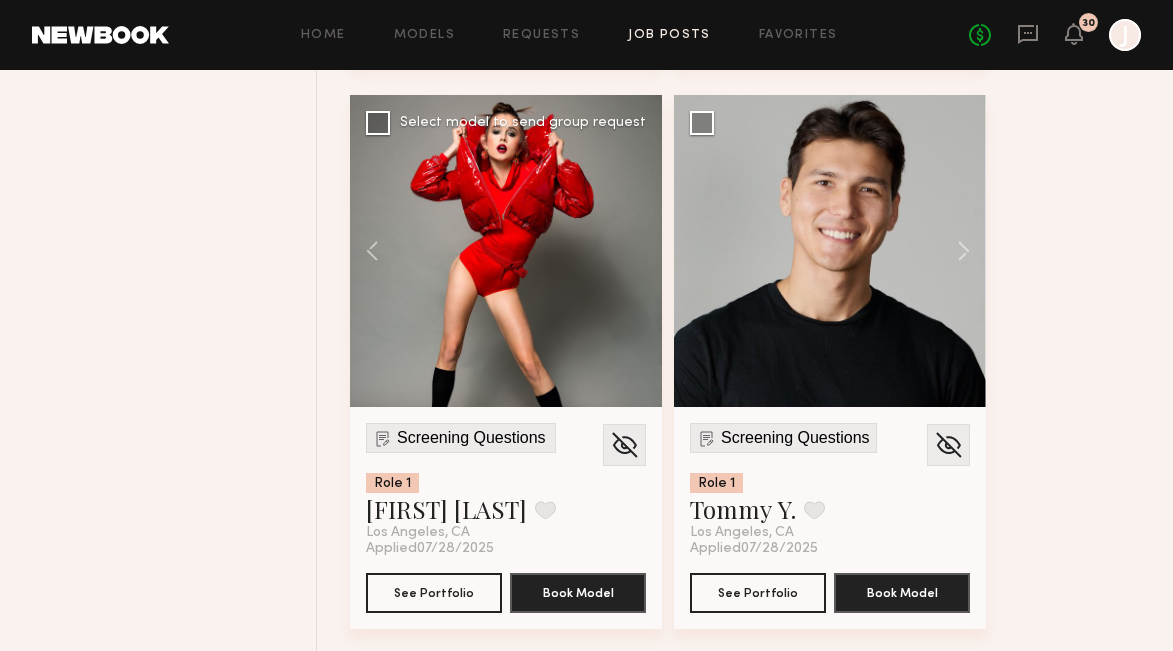 click 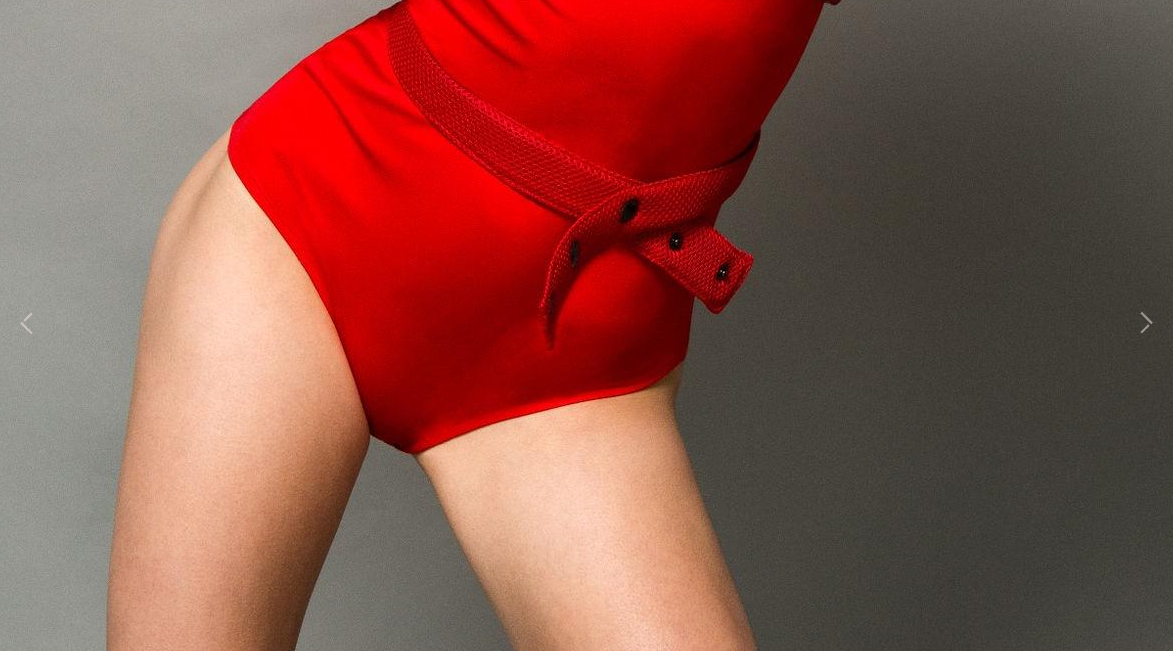 click at bounding box center (1146, 325) 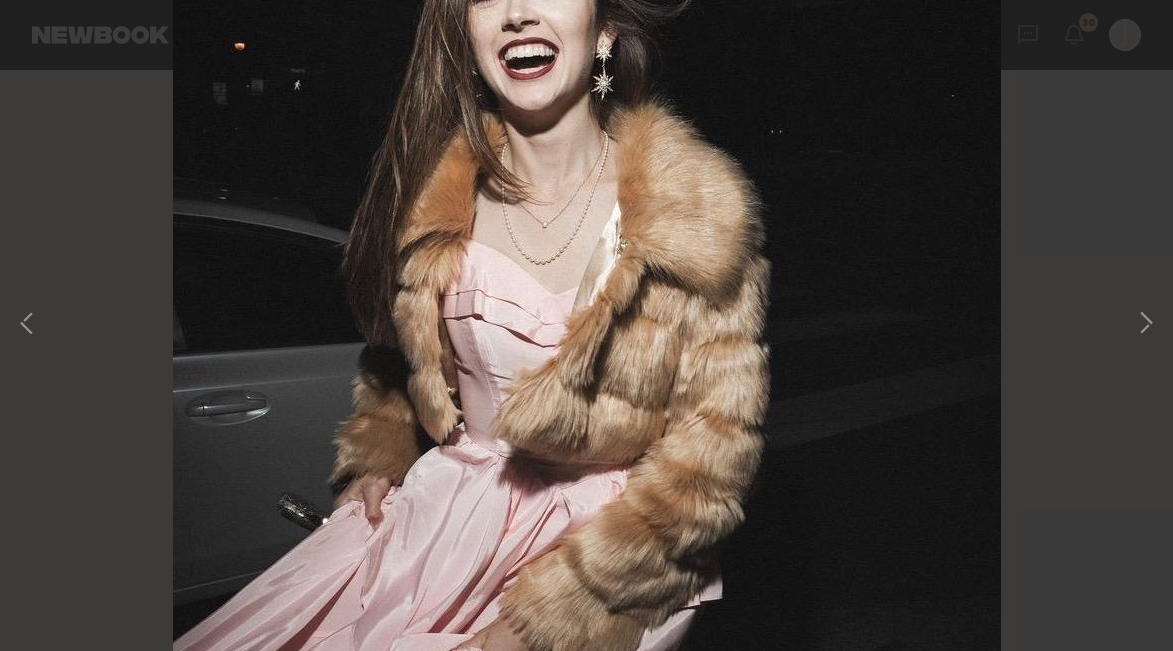 scroll, scrollTop: 9955, scrollLeft: 0, axis: vertical 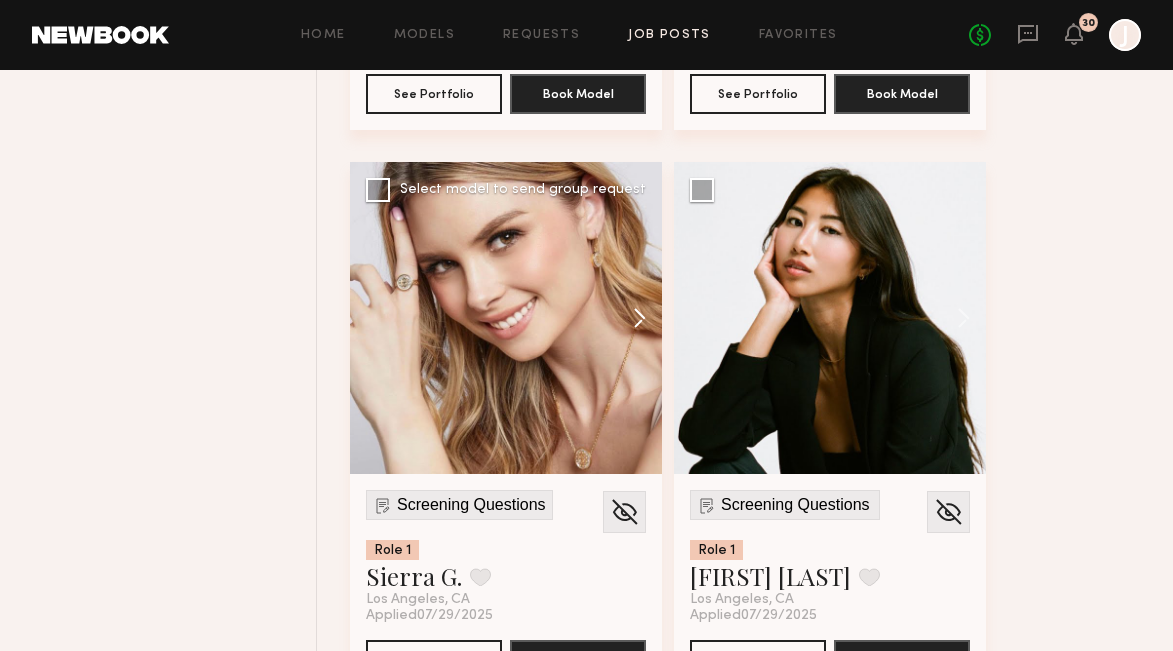 click 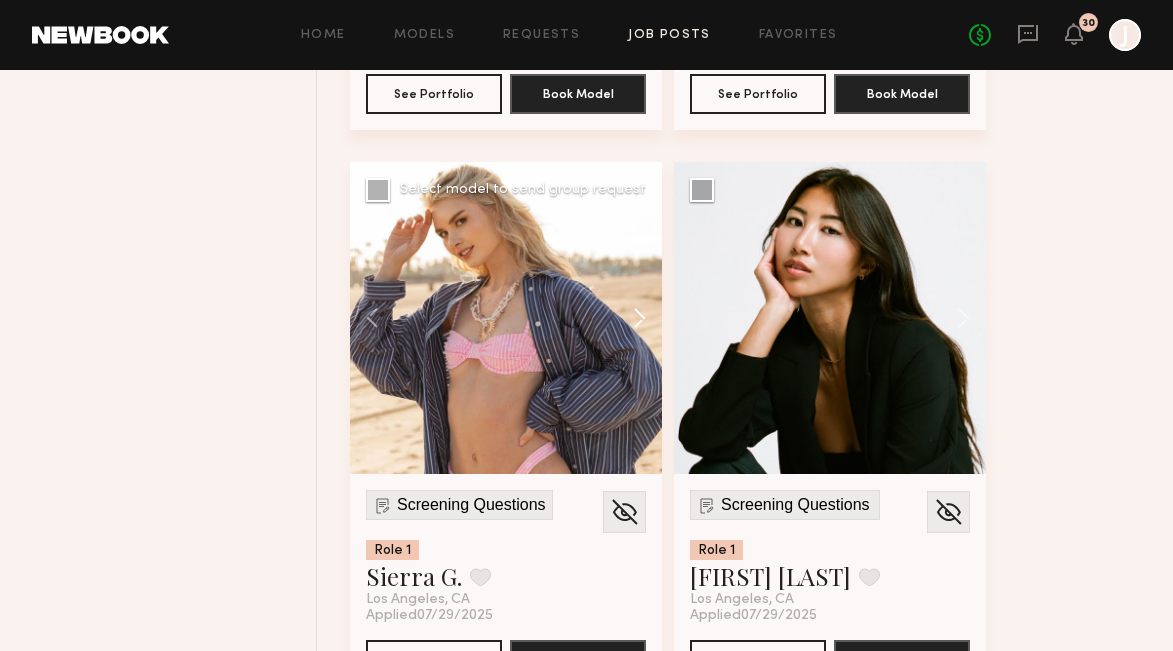 click 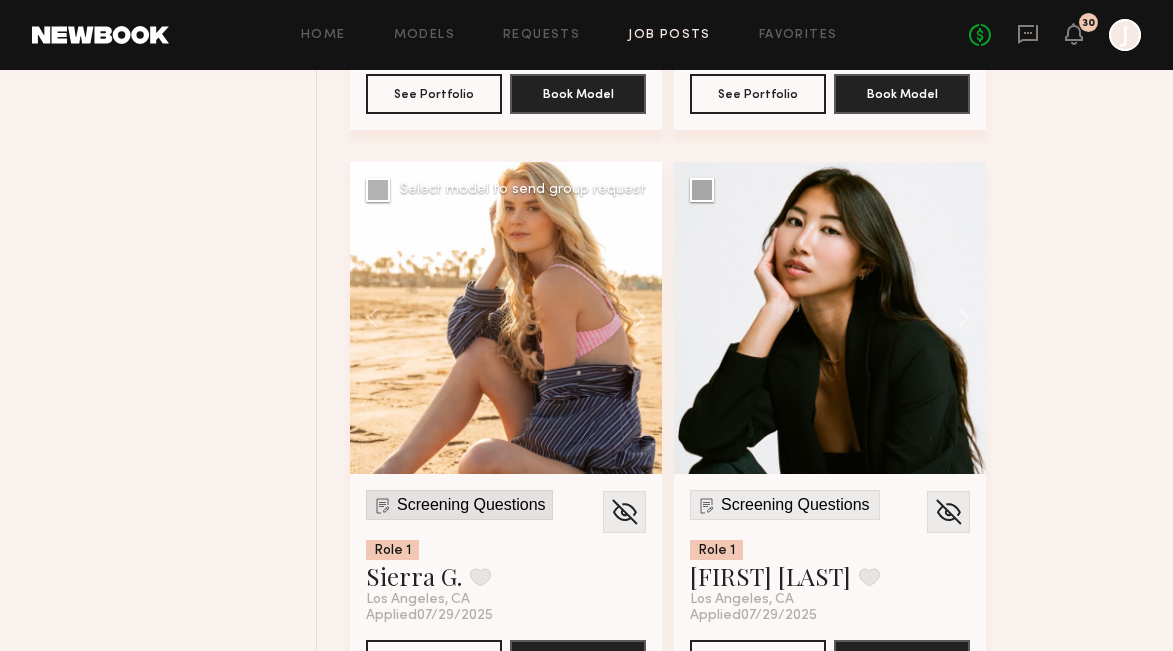 click on "Screening Questions" 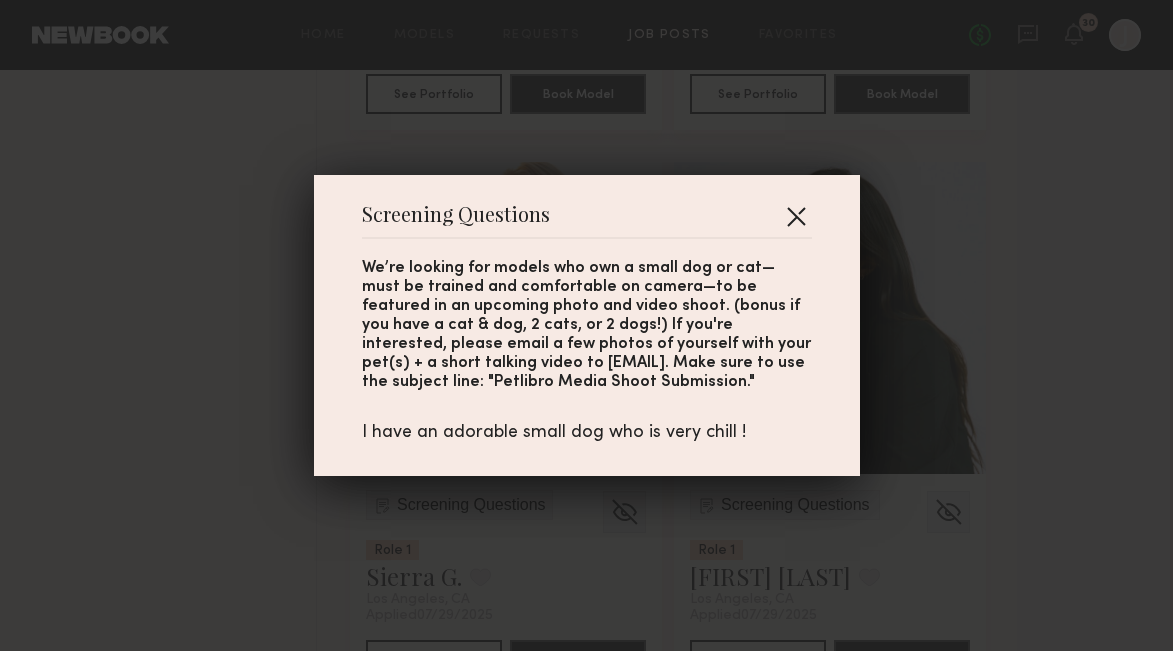 click at bounding box center [796, 216] 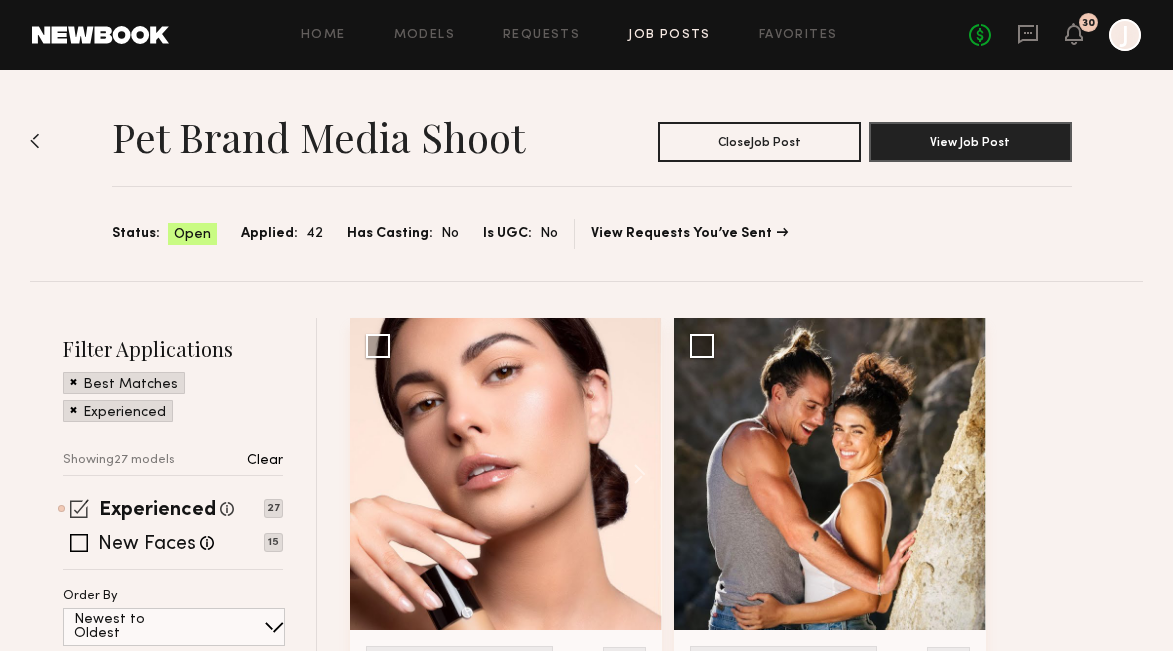 scroll, scrollTop: 0, scrollLeft: 0, axis: both 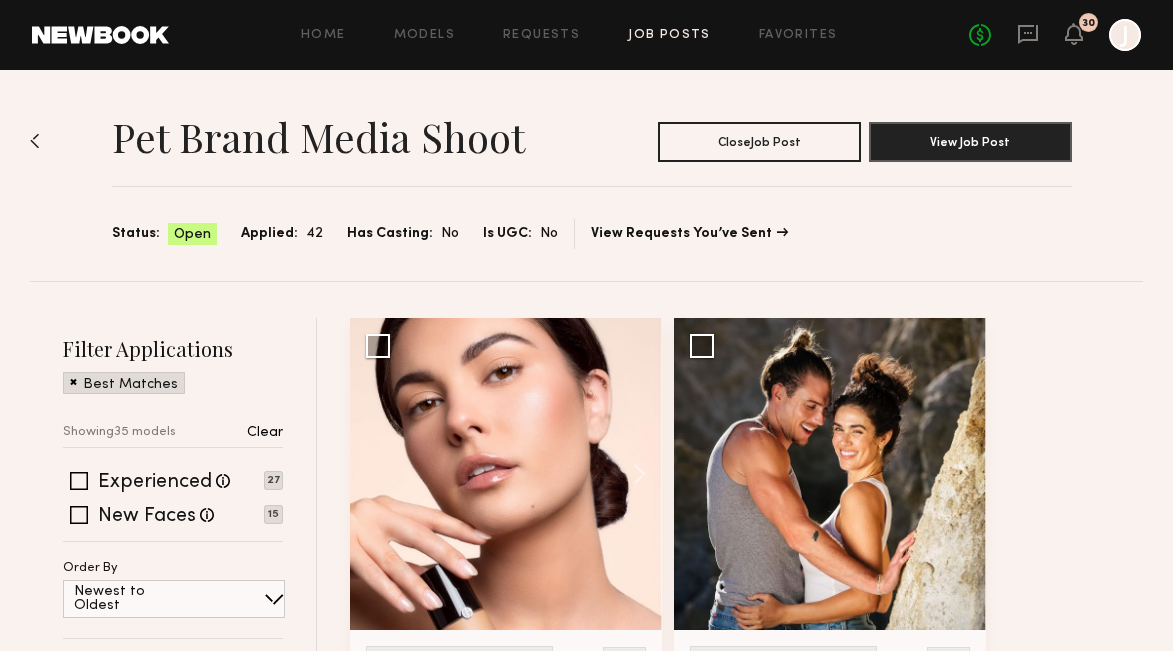 click 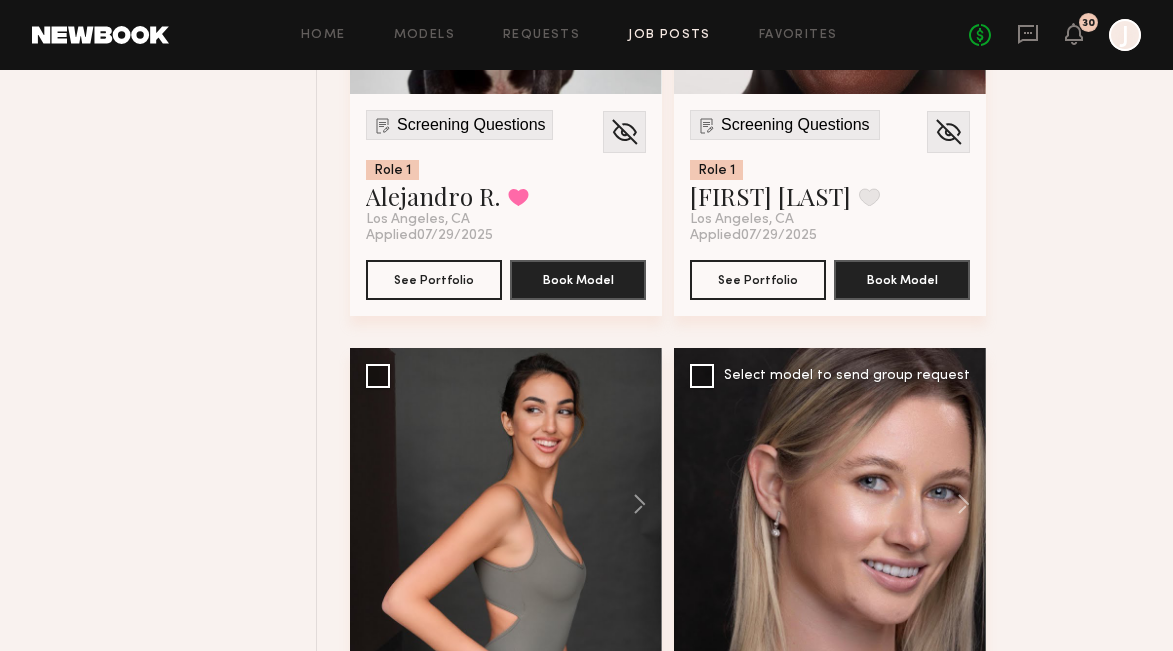 scroll, scrollTop: 6483, scrollLeft: 0, axis: vertical 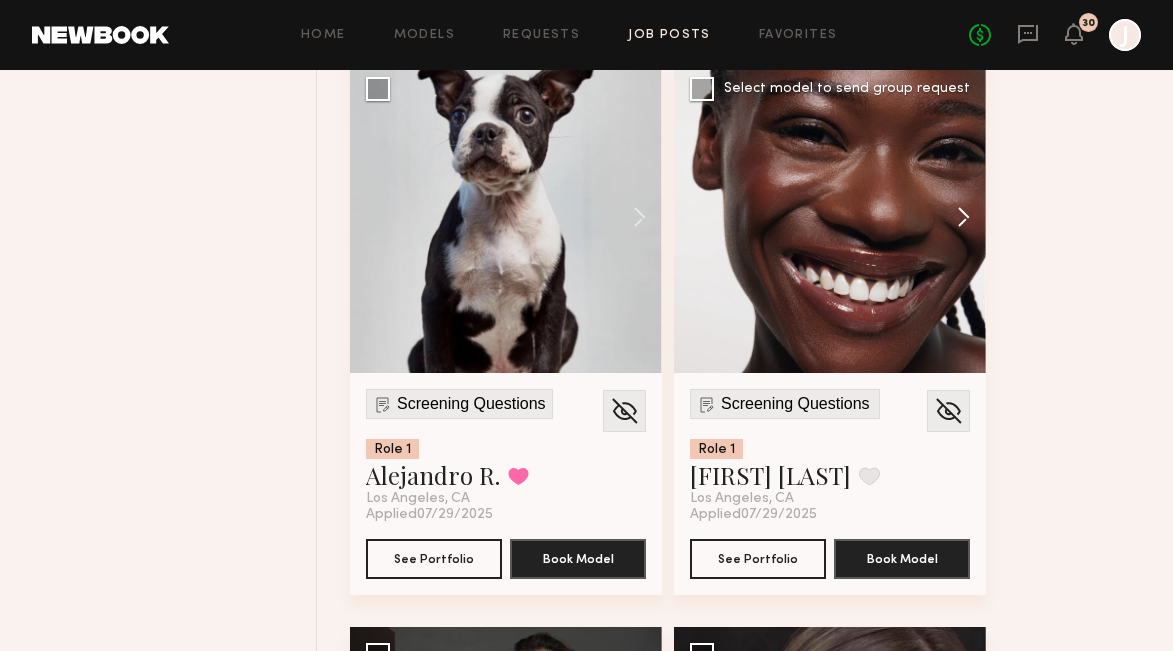 click 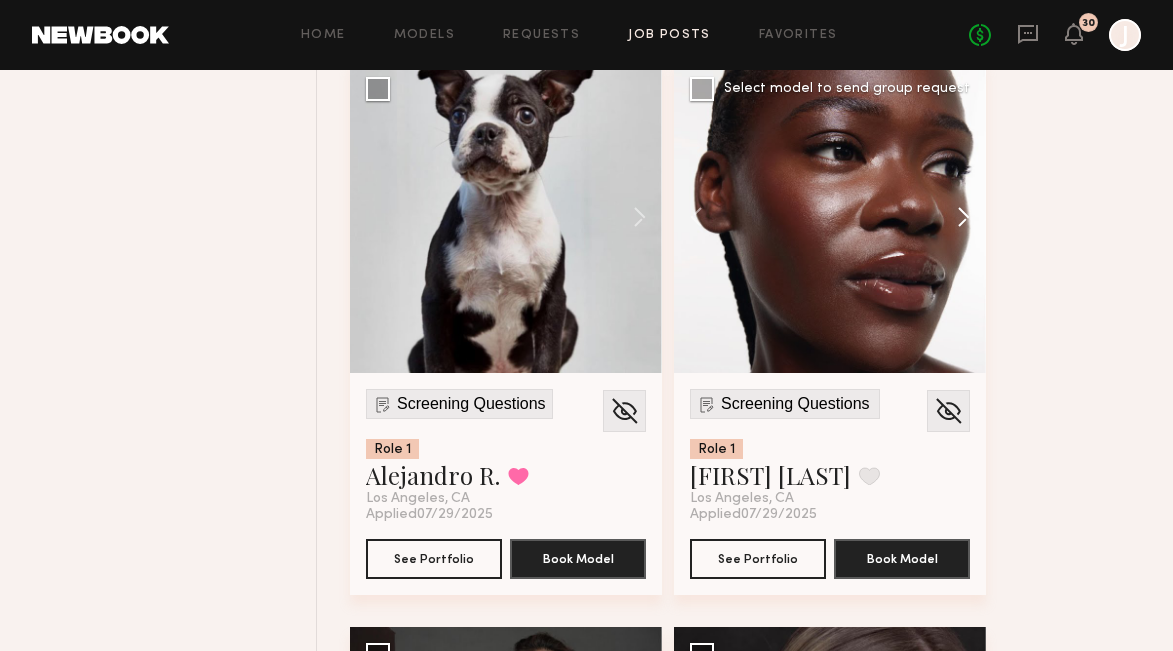 click 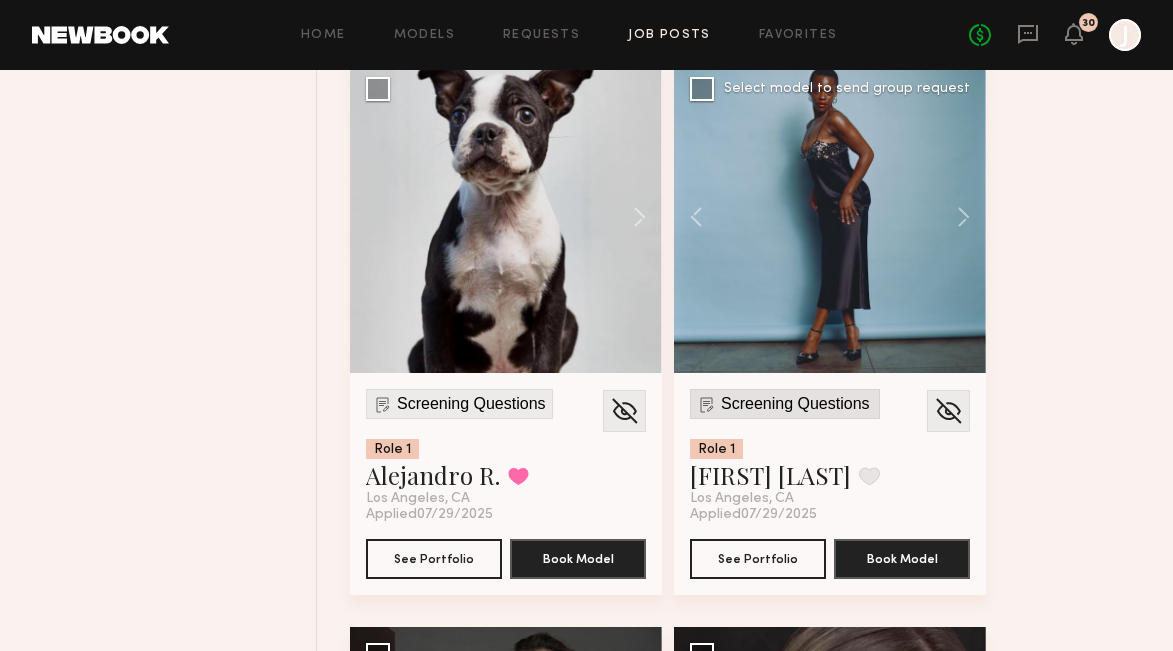 click on "Screening Questions" 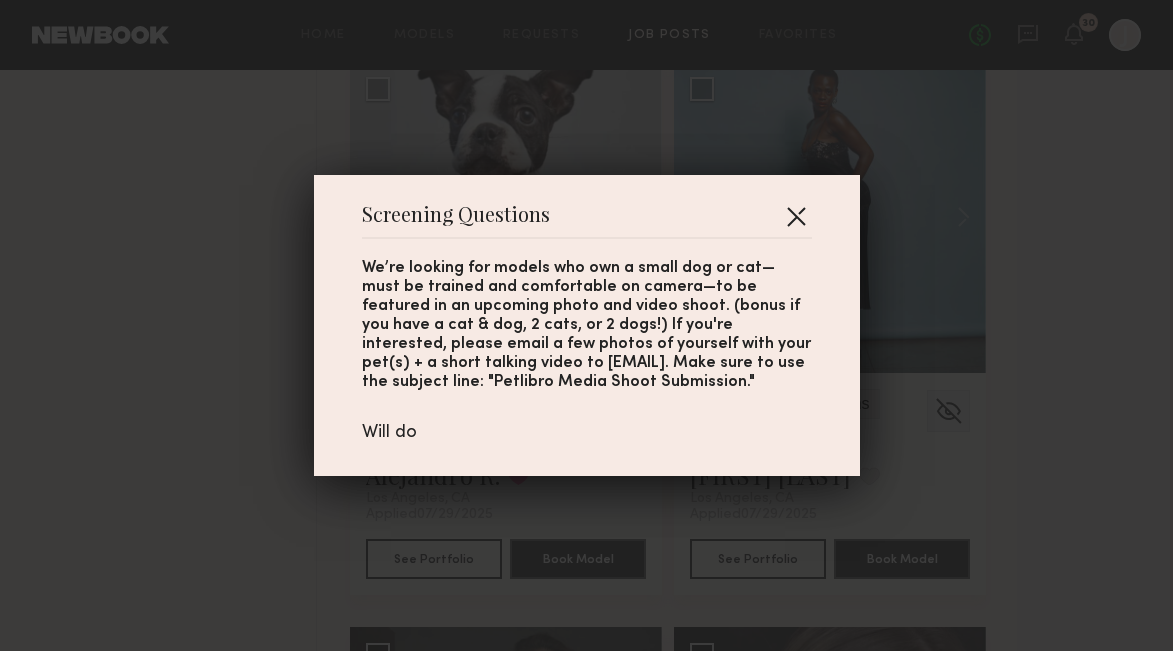 click at bounding box center [796, 216] 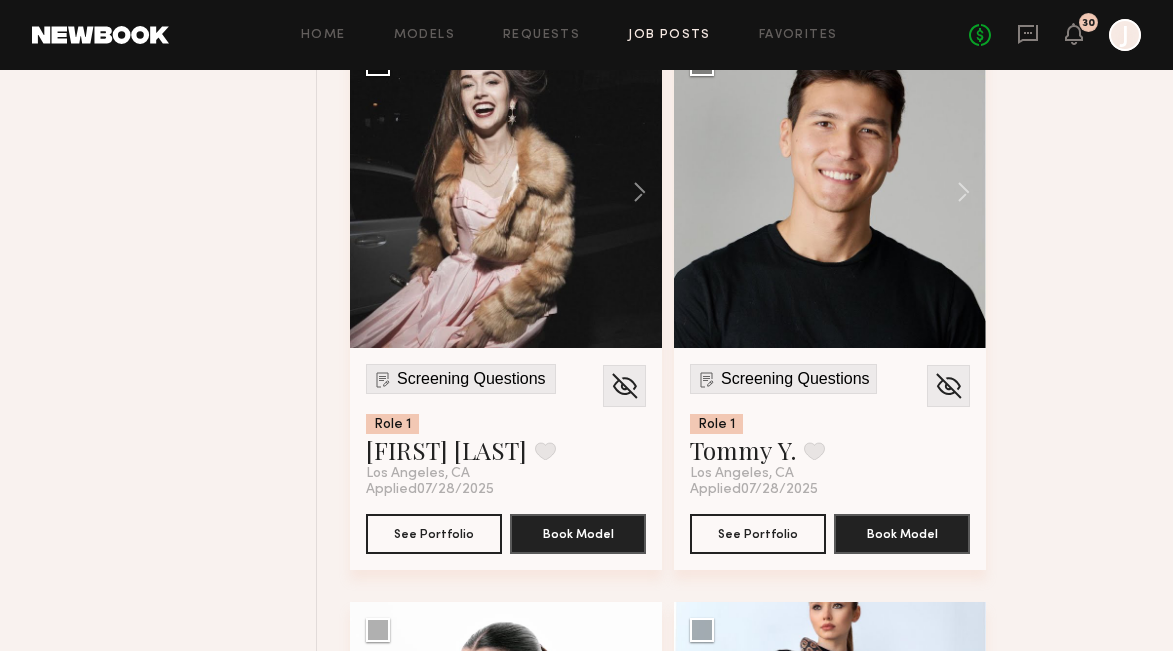 scroll, scrollTop: 9905, scrollLeft: 0, axis: vertical 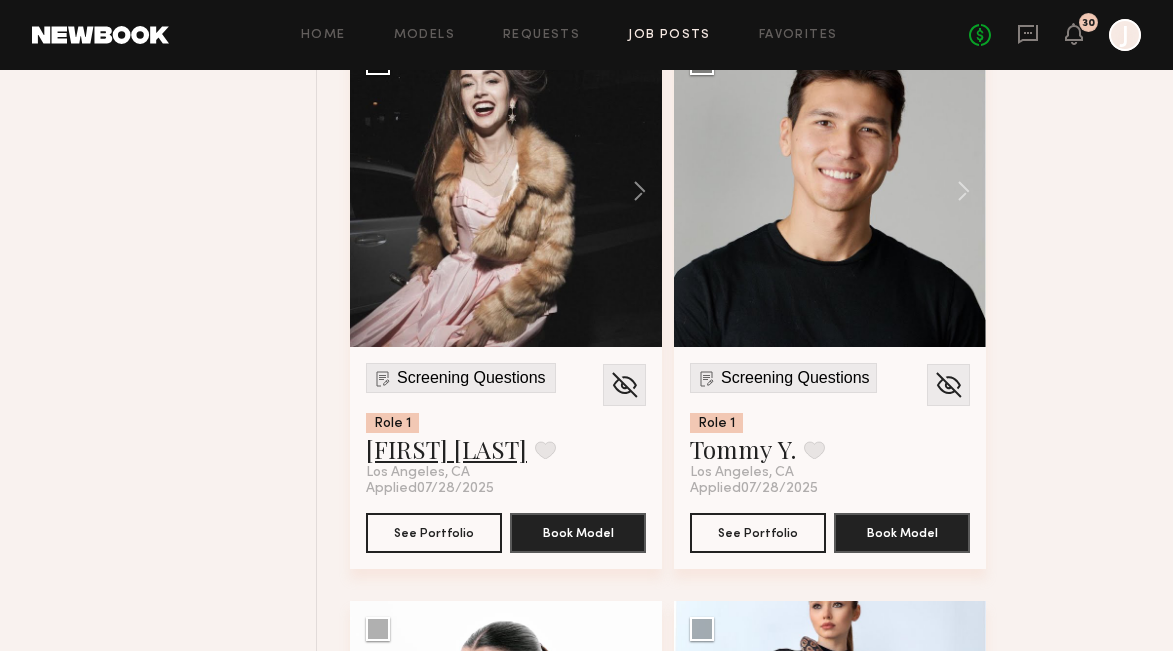 click on "[FIRST] [LAST]" 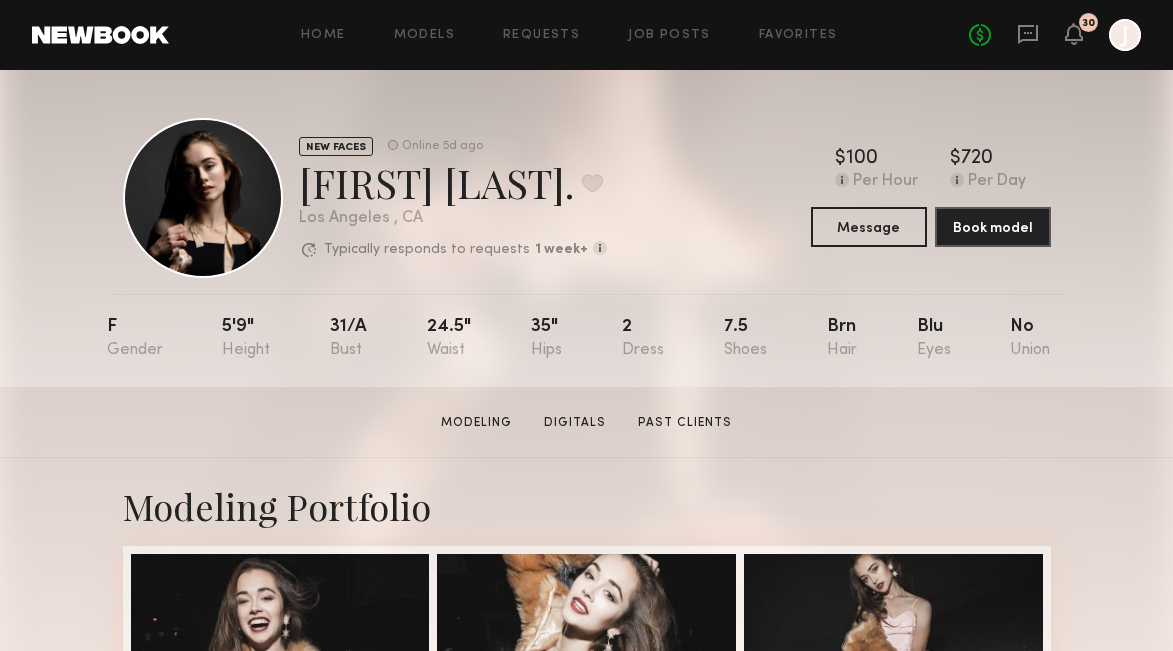 scroll, scrollTop: 0, scrollLeft: 0, axis: both 